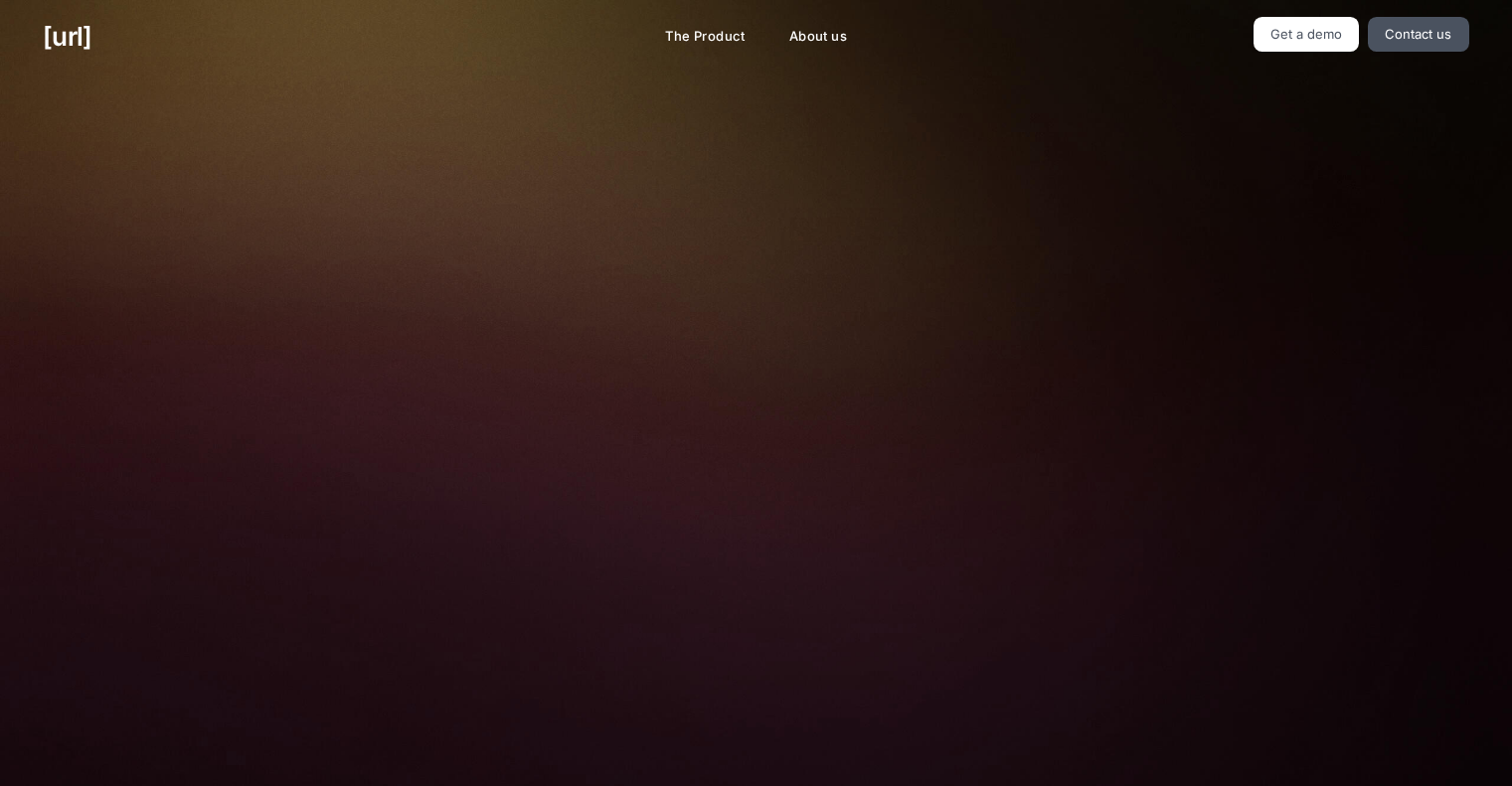 scroll, scrollTop: 0, scrollLeft: 0, axis: both 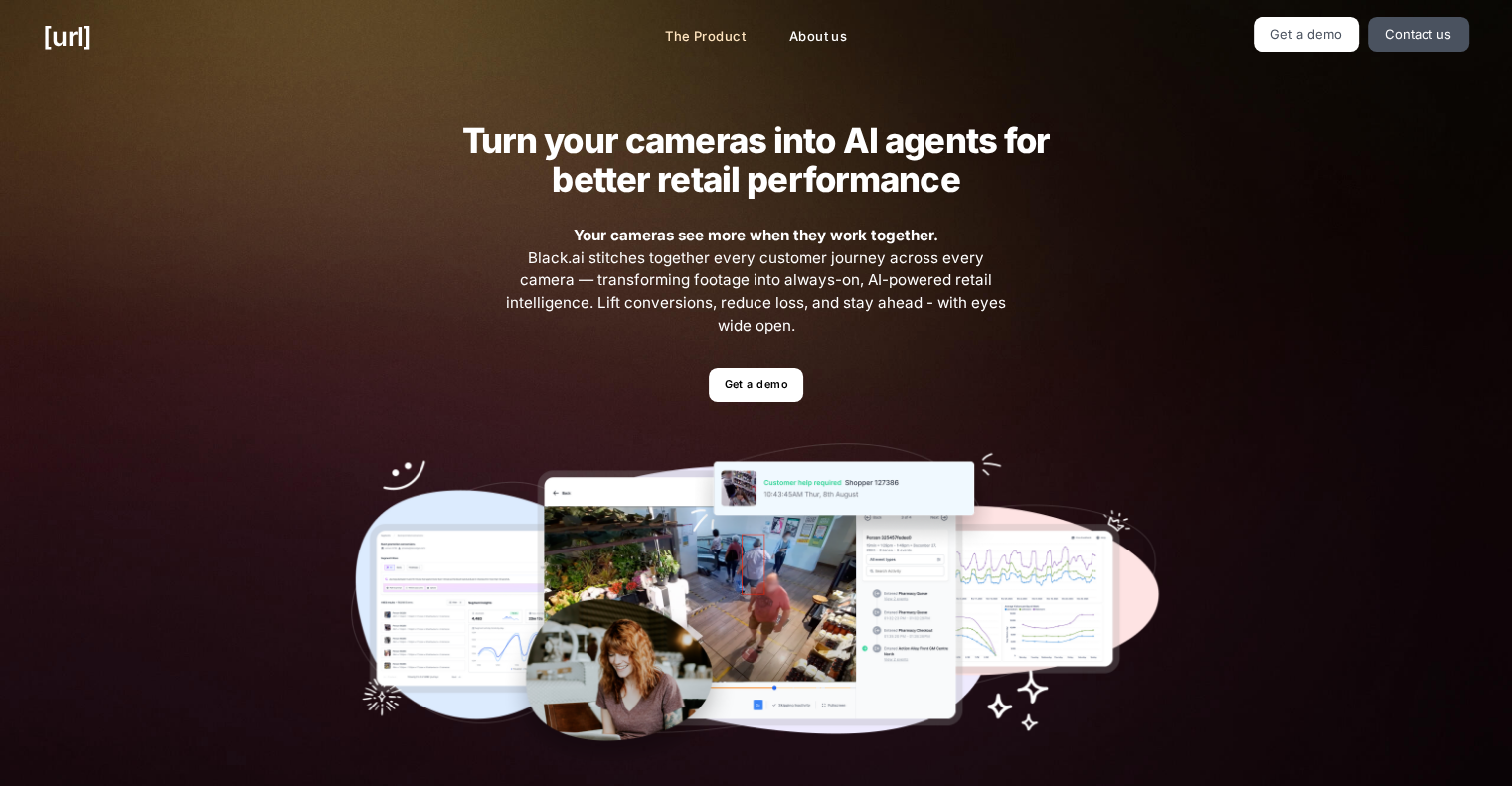 click on "The Product" at bounding box center [705, 37] 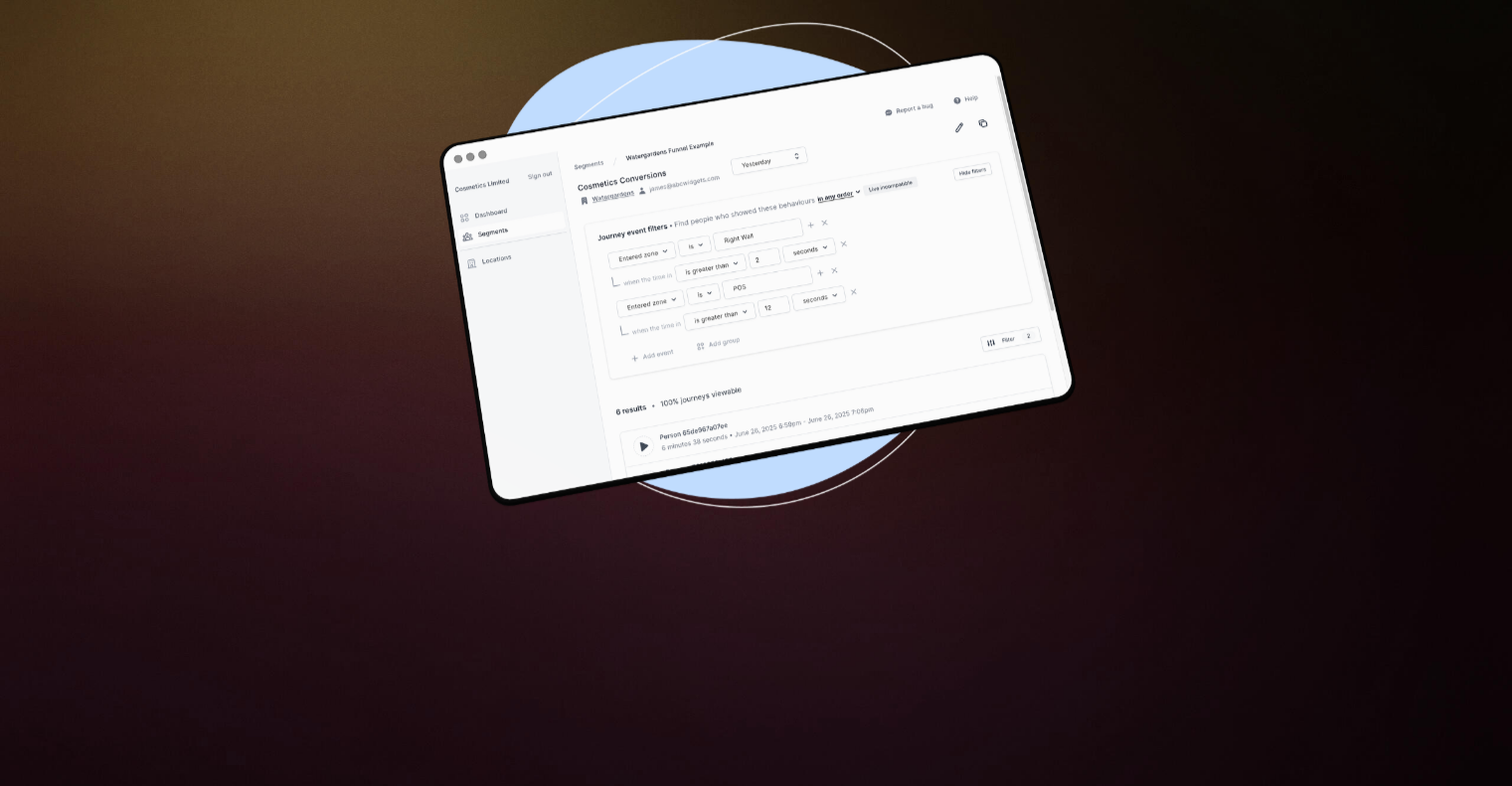 scroll, scrollTop: 1625, scrollLeft: 0, axis: vertical 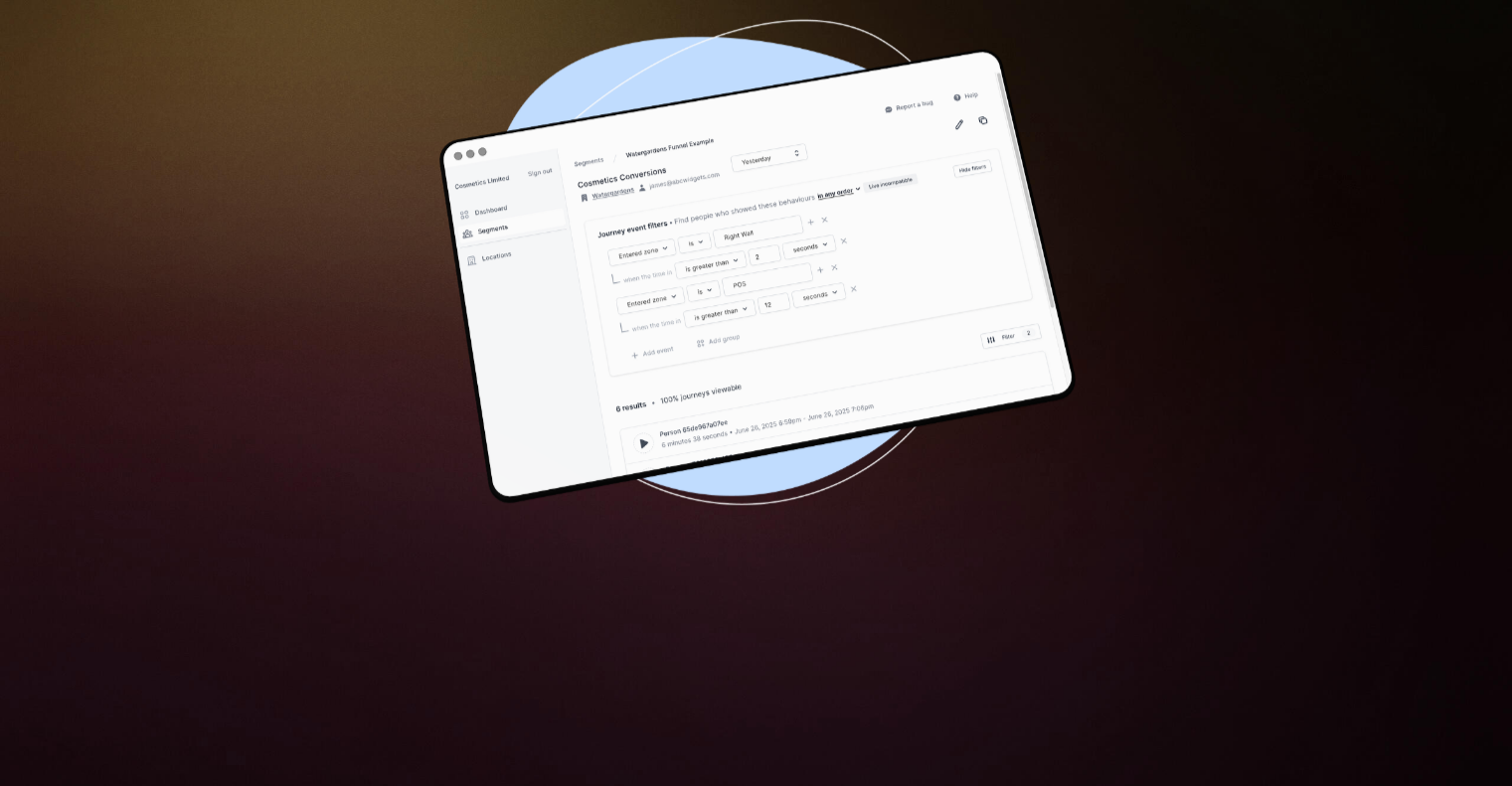 click at bounding box center (756, 271) 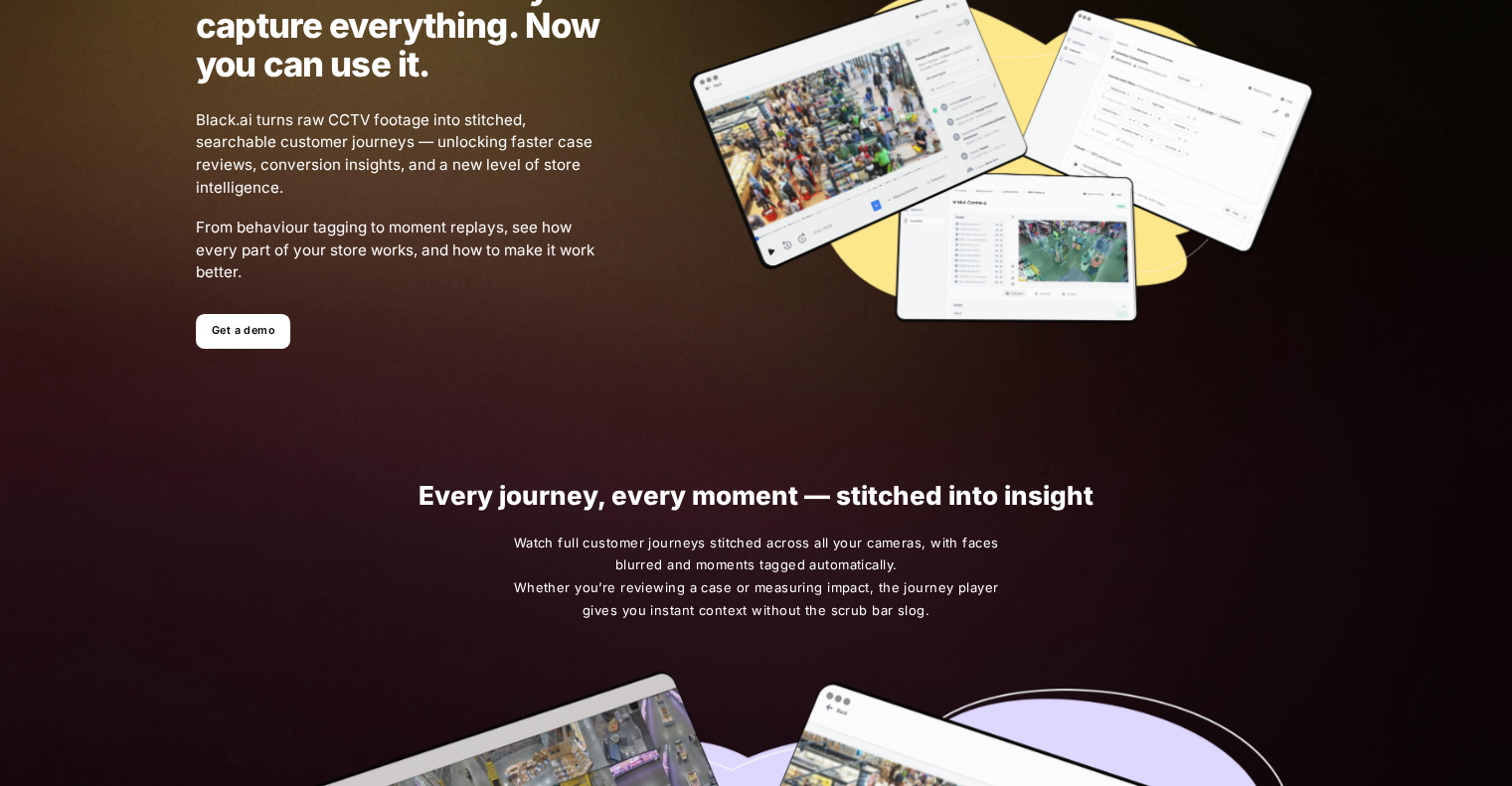 scroll, scrollTop: 0, scrollLeft: 0, axis: both 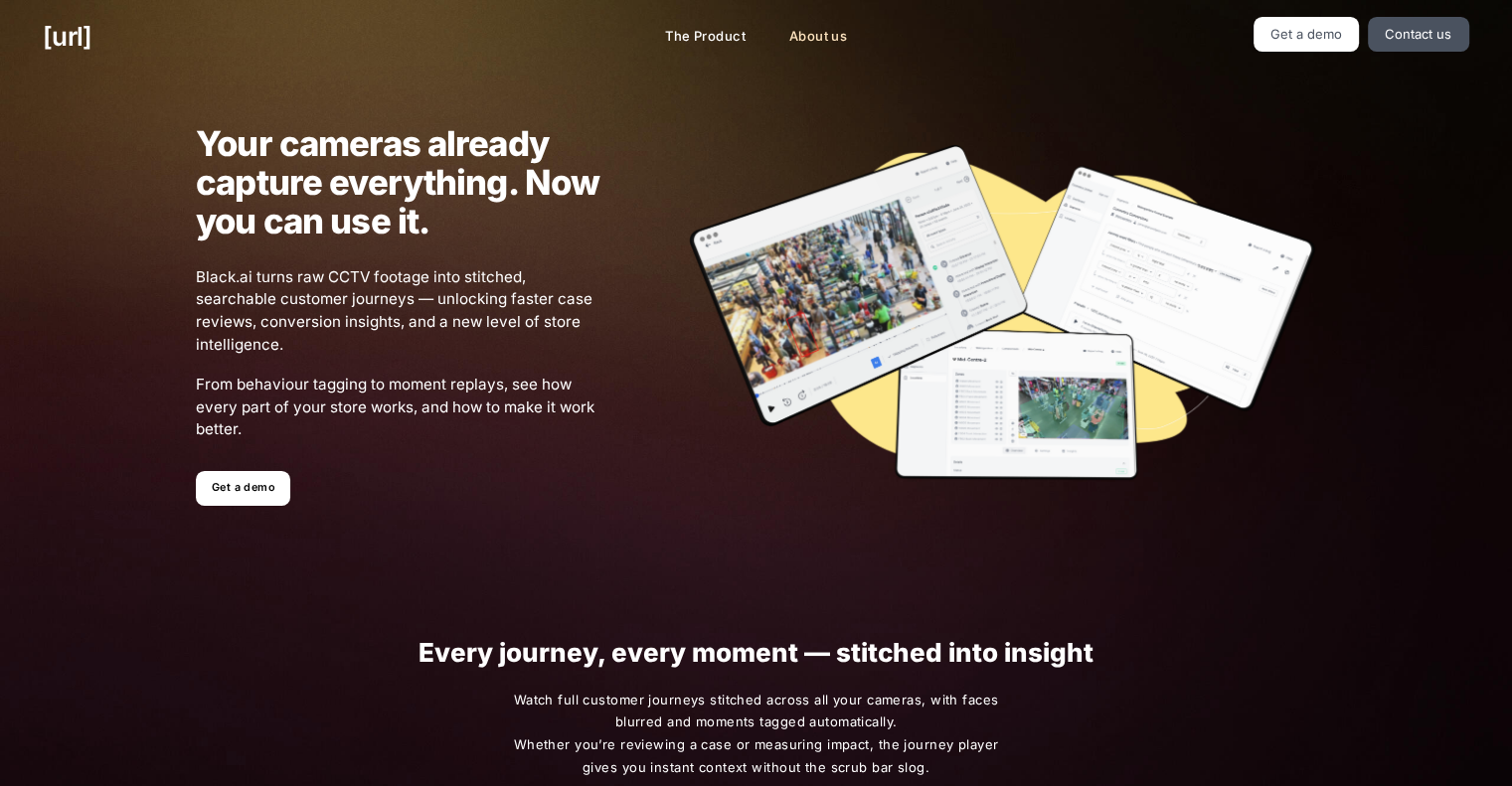 click on "About us" at bounding box center (818, 37) 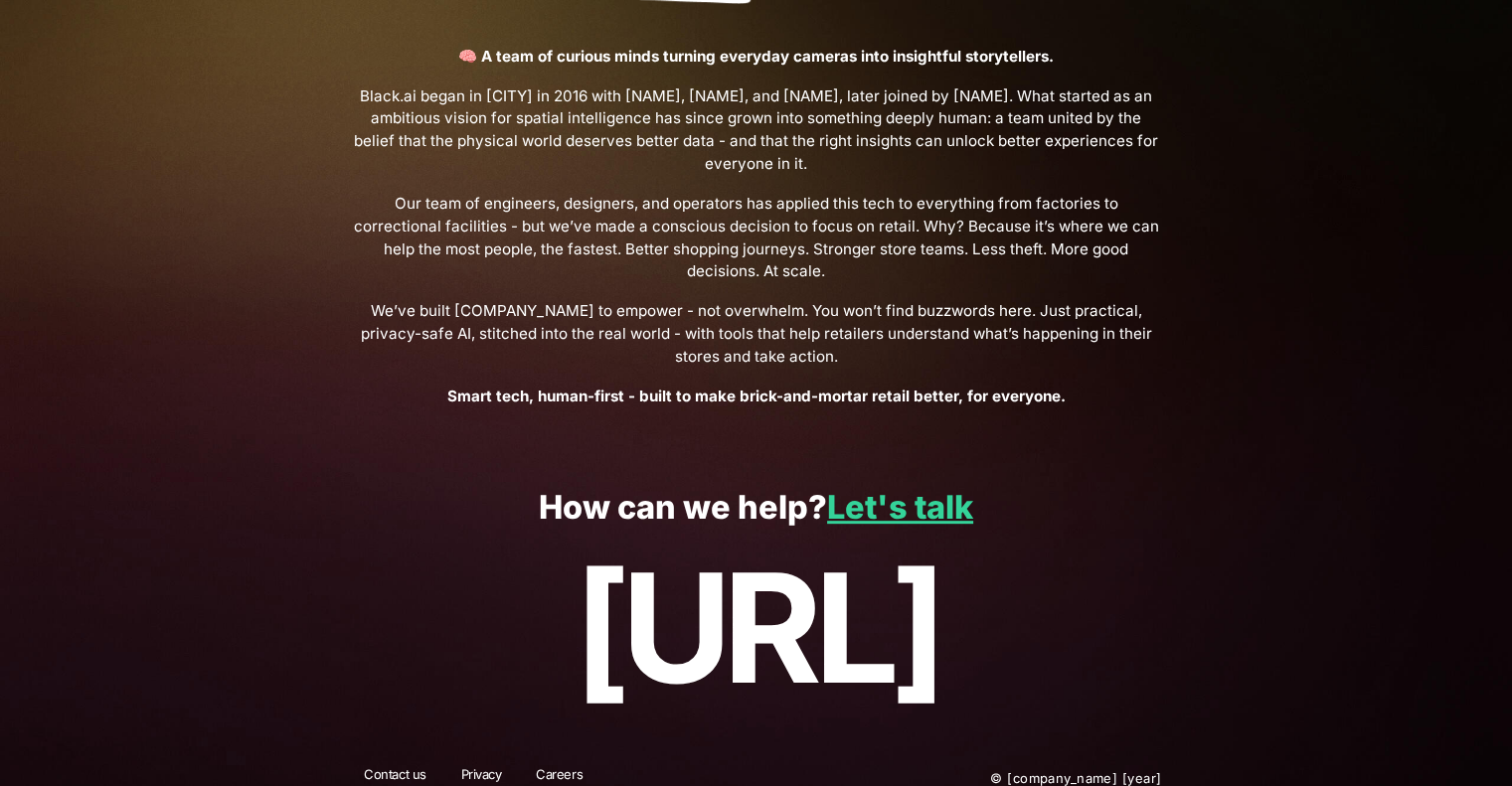 scroll, scrollTop: 0, scrollLeft: 0, axis: both 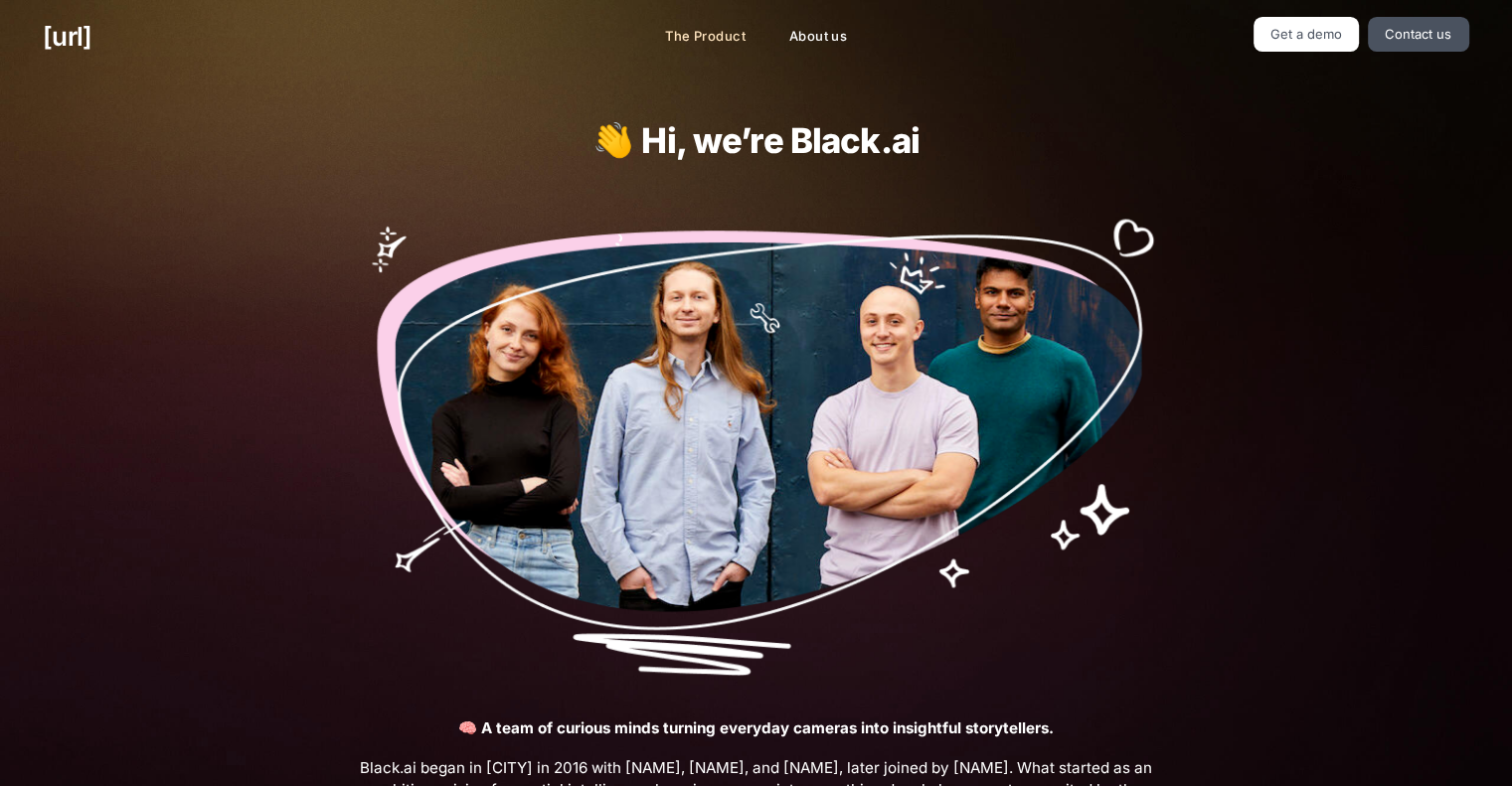 click on "The Product" at bounding box center [705, 37] 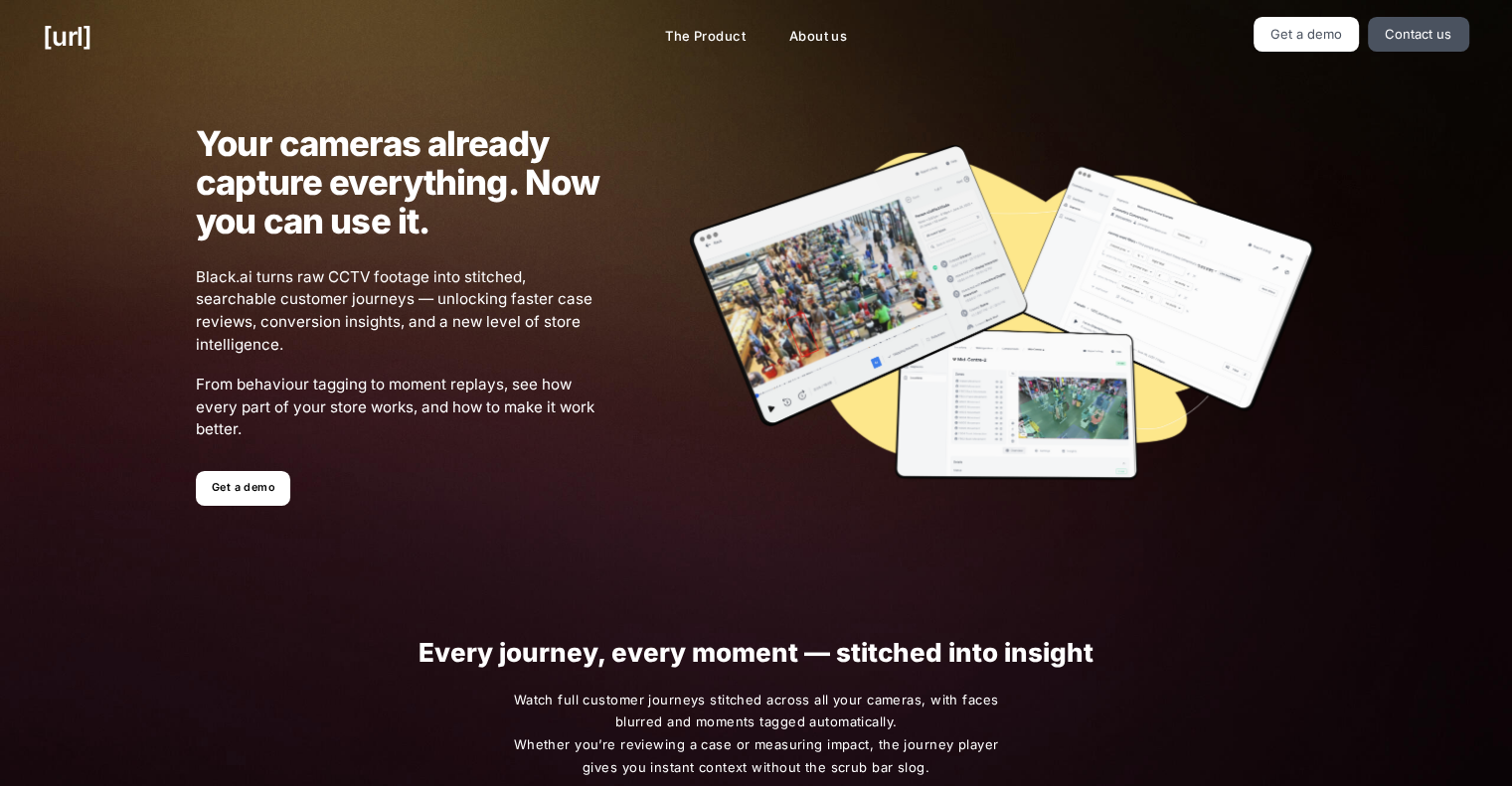 click on "Your cameras already capture everything. Now you can use it. Black.ai turns raw CCTV footage into stitched, searchable customer journeys — unlocking faster case reviews, conversion insights, and a new level of store intelligence. From behaviour tagging to moment replays, see how every part of your store works, and how to make it work better. Get a demo" at bounding box center [756, 314] 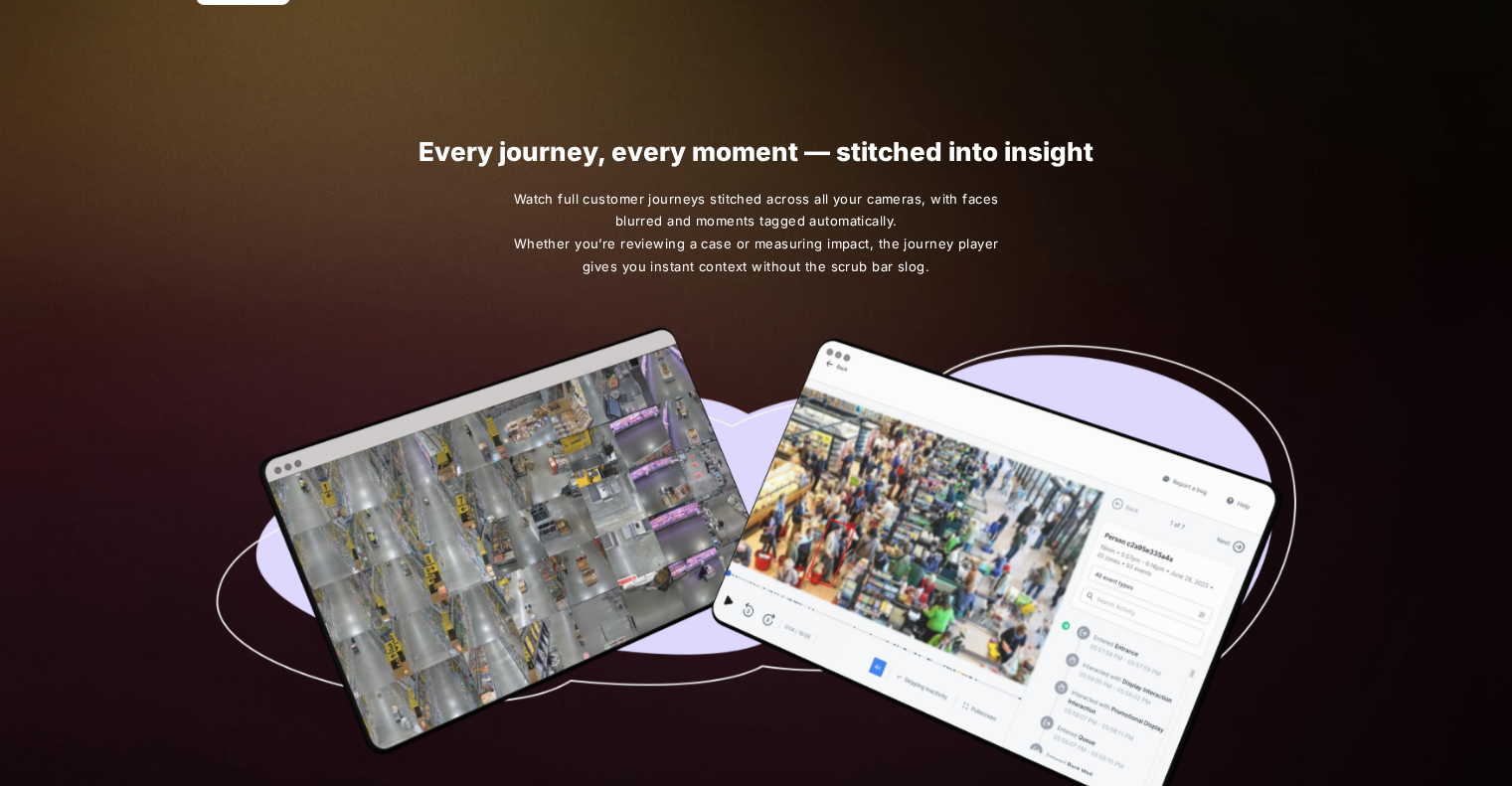 scroll, scrollTop: 50, scrollLeft: 0, axis: vertical 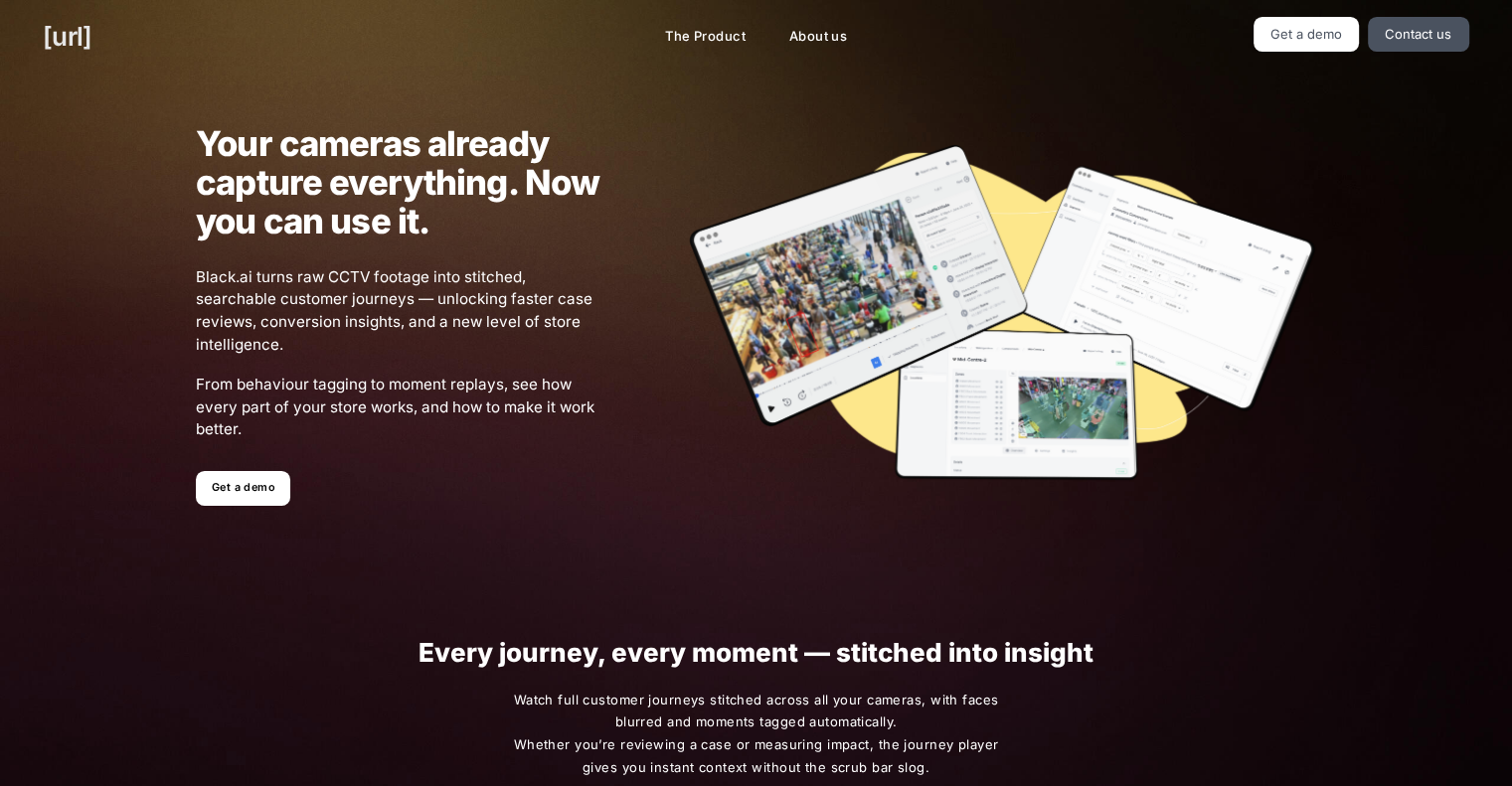 click on "[URL]" at bounding box center [67, 36] 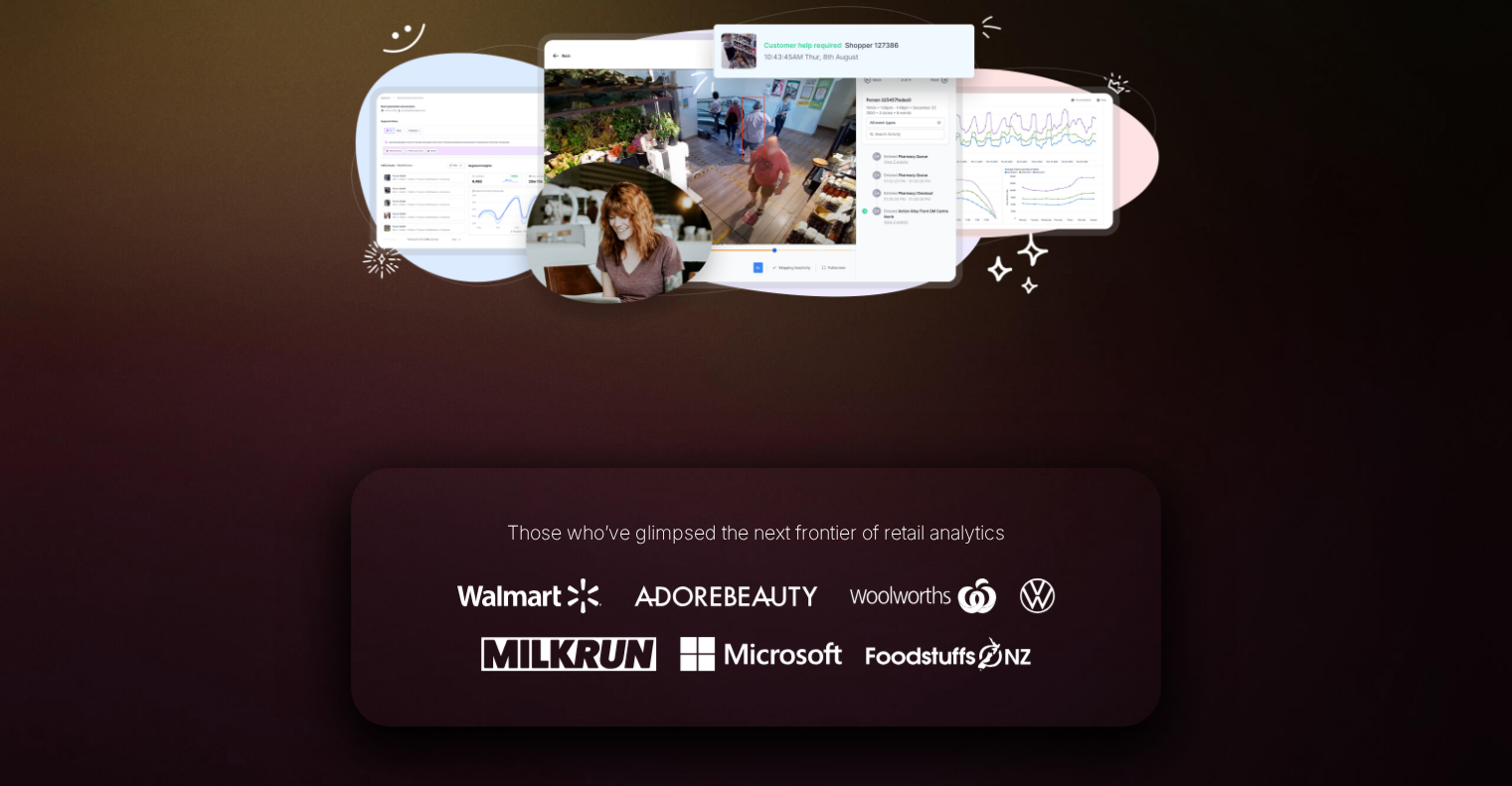 scroll, scrollTop: 0, scrollLeft: 0, axis: both 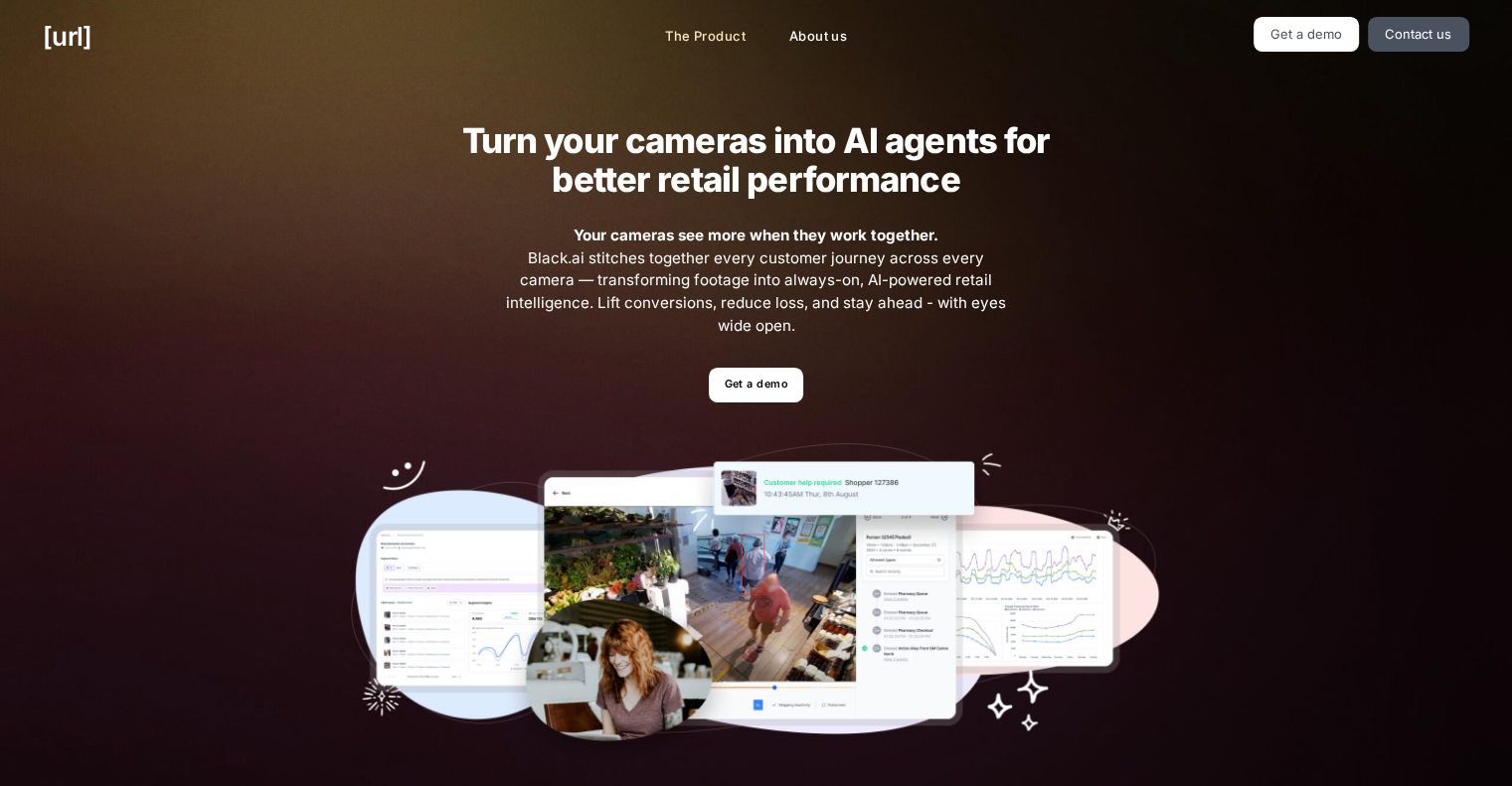 click on "The Product" at bounding box center [705, 37] 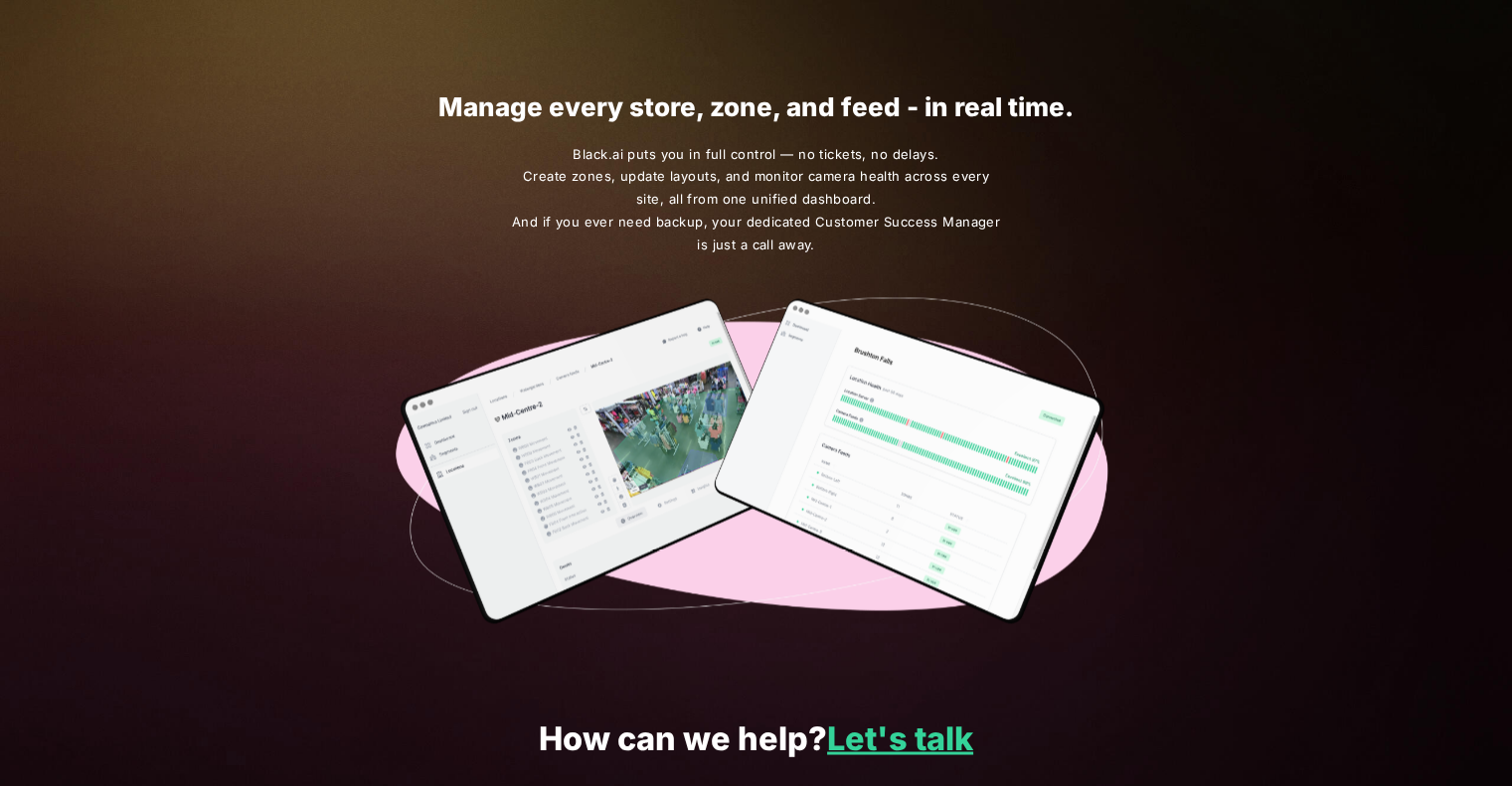 scroll, scrollTop: 3509, scrollLeft: 0, axis: vertical 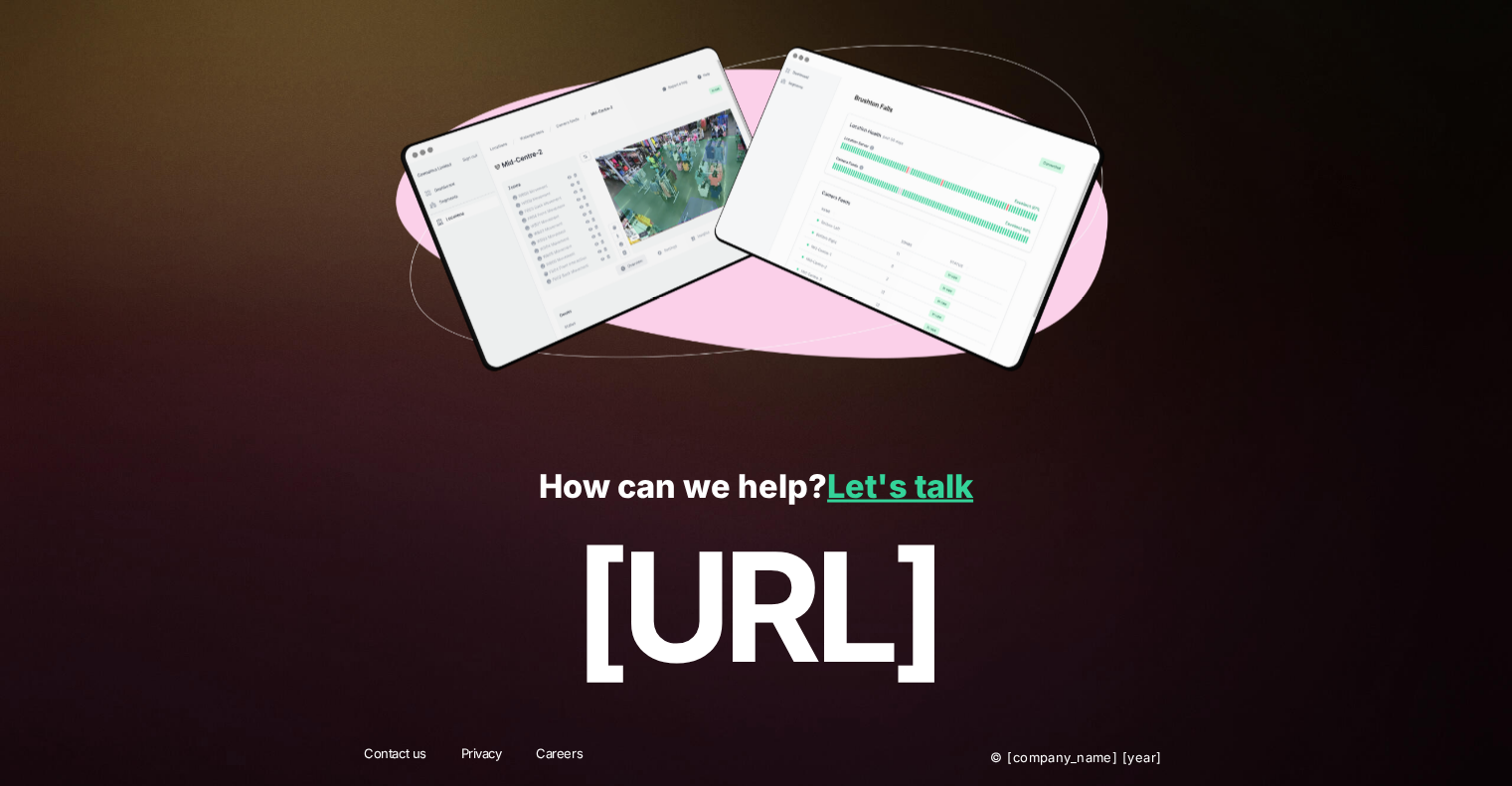 click at bounding box center (756, 209) 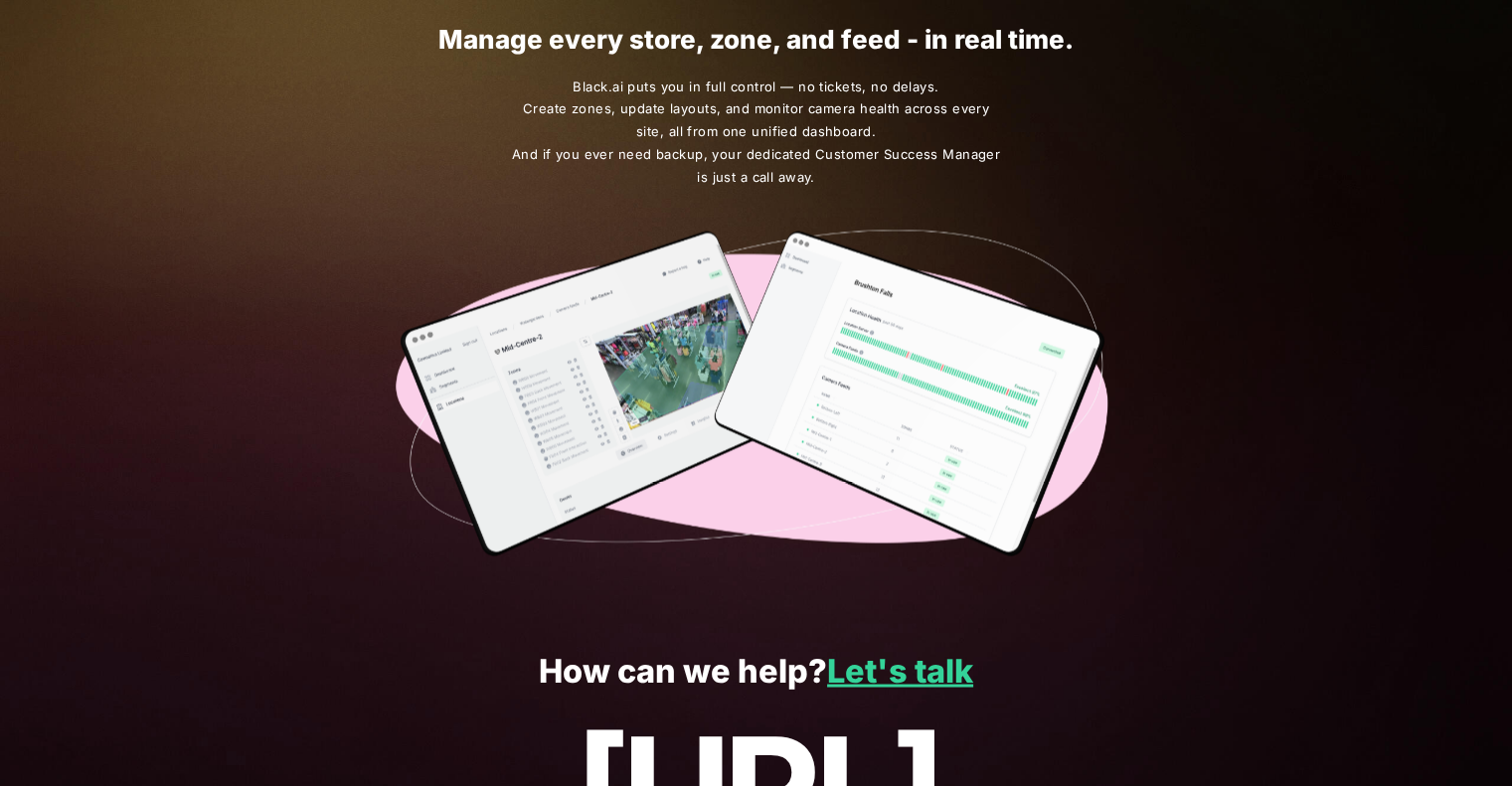 scroll, scrollTop: 3322, scrollLeft: 0, axis: vertical 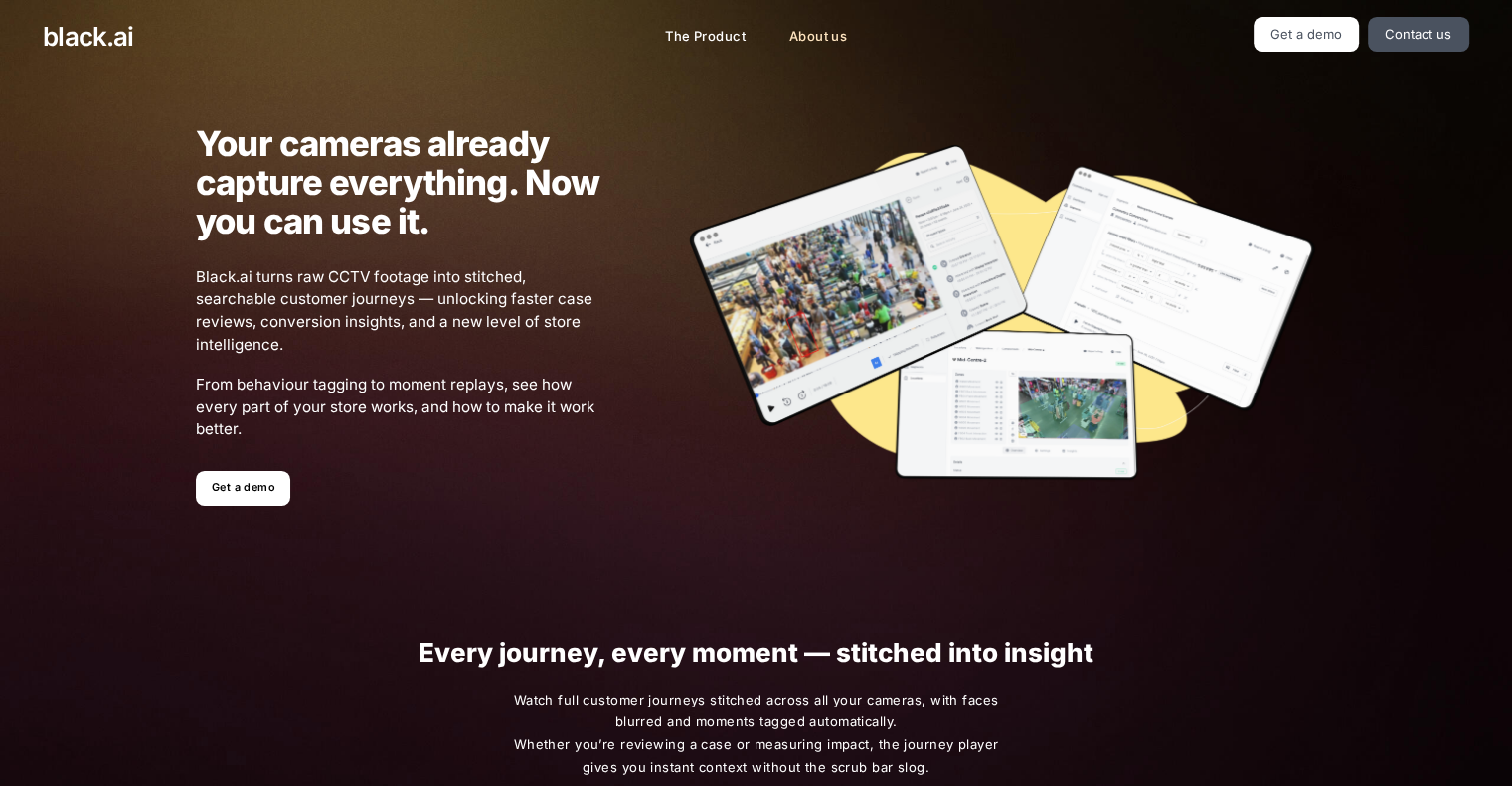 click on "About us" at bounding box center [818, 37] 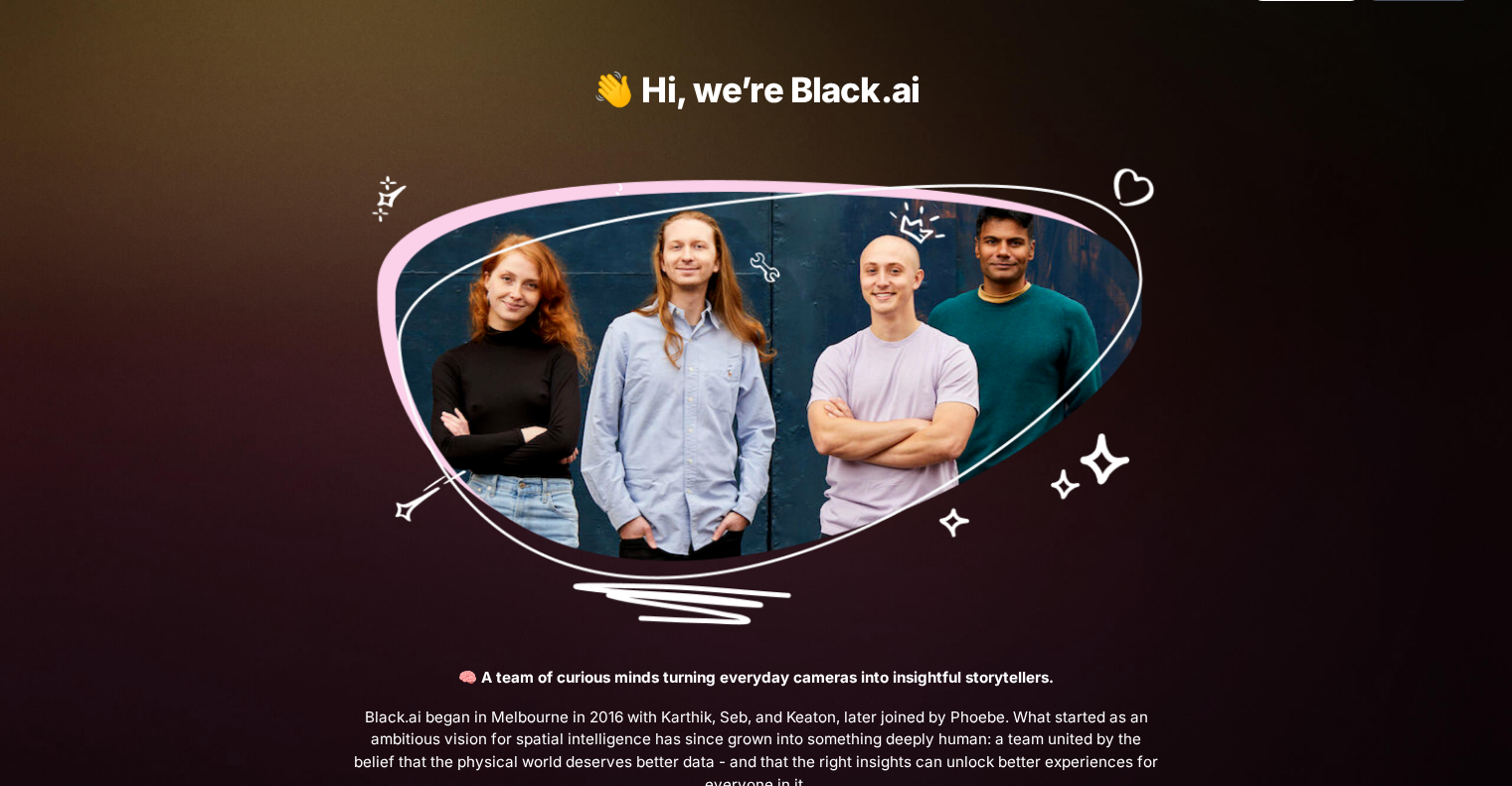 scroll, scrollTop: 0, scrollLeft: 0, axis: both 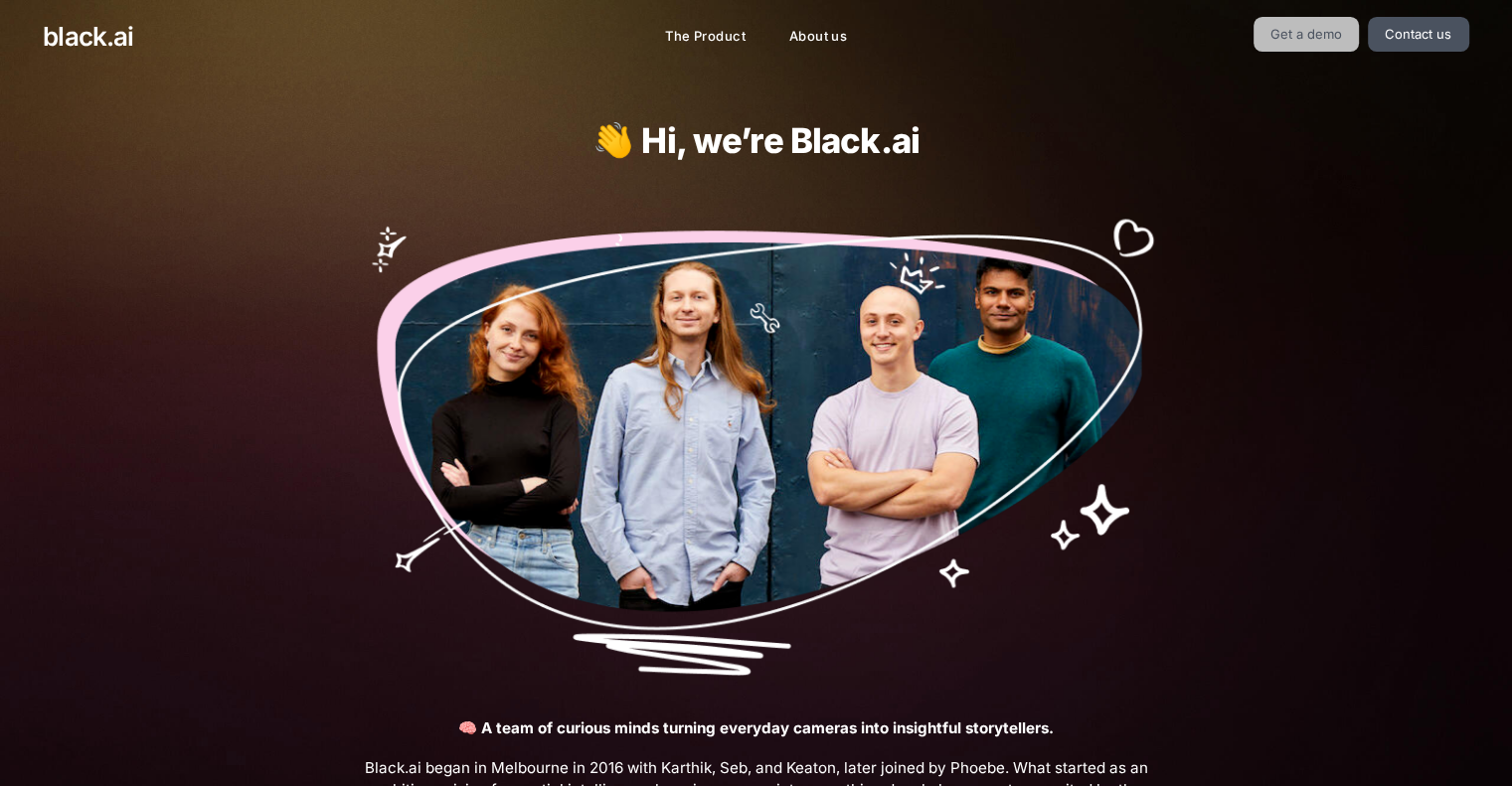click on "Get a demo" at bounding box center (1306, 34) 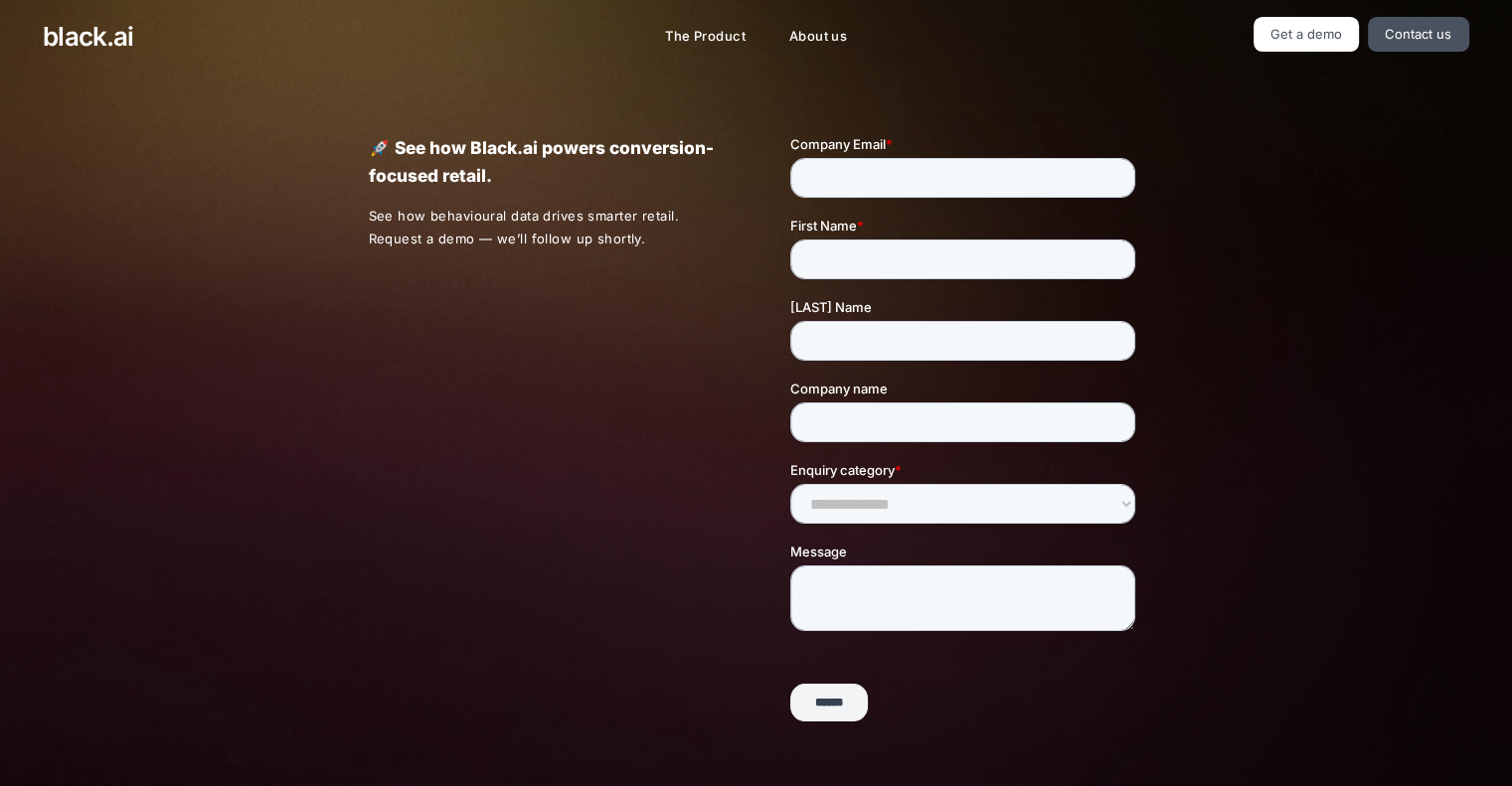 scroll, scrollTop: 0, scrollLeft: 0, axis: both 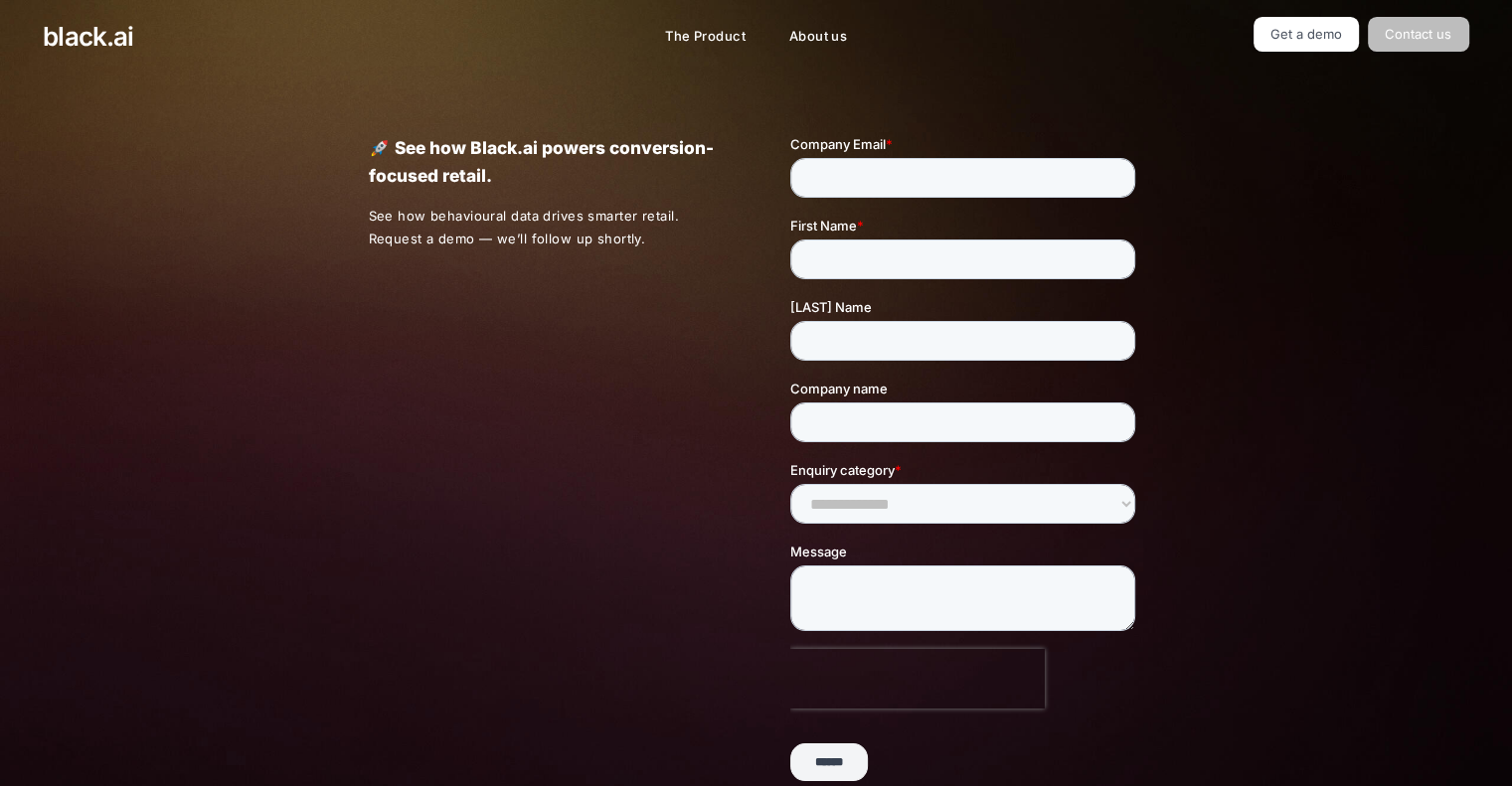 click on "Contact us" at bounding box center [1419, 34] 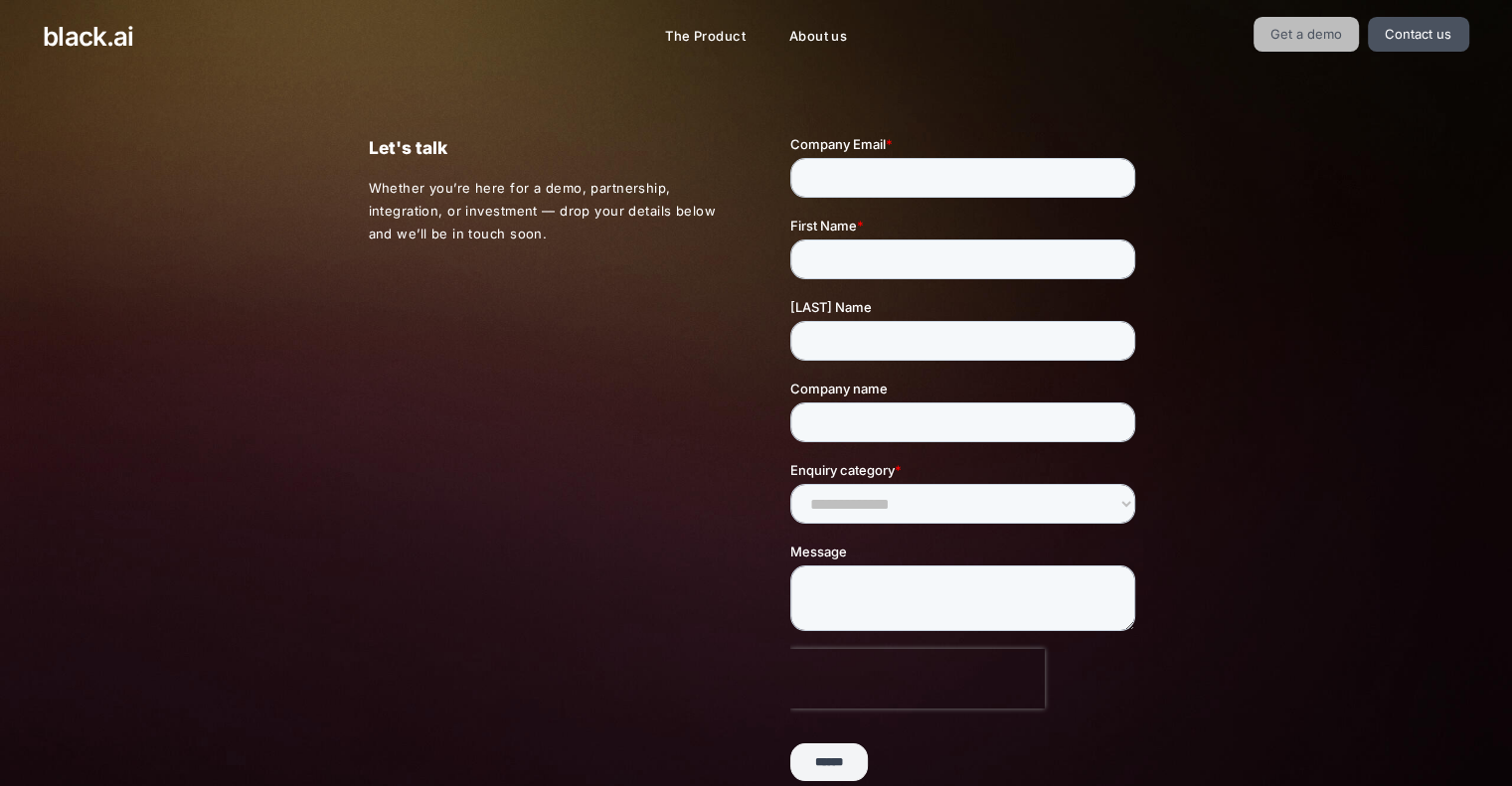 click on "Get a demo" at bounding box center [1306, 34] 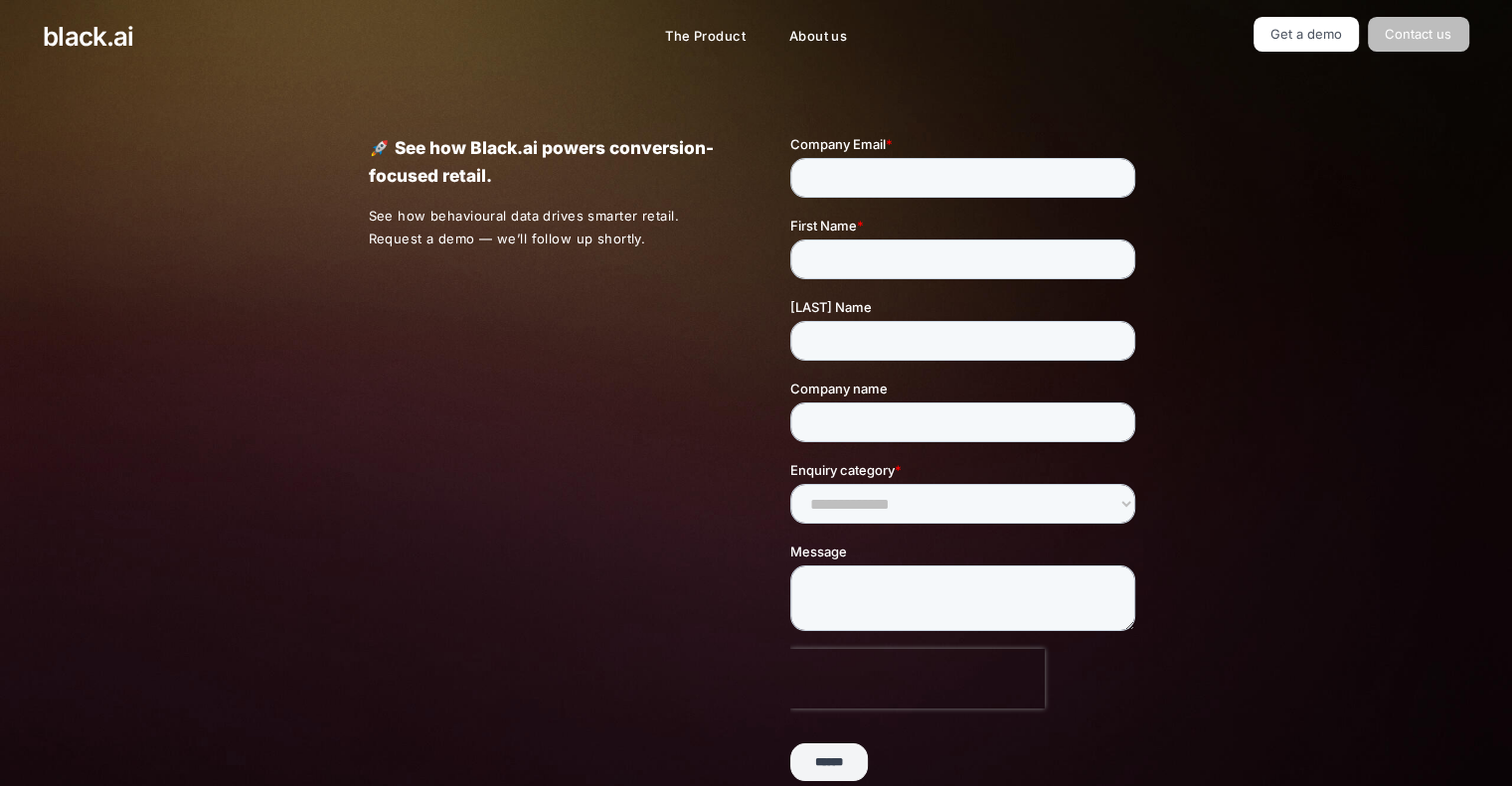 click on "Contact us" at bounding box center [1419, 34] 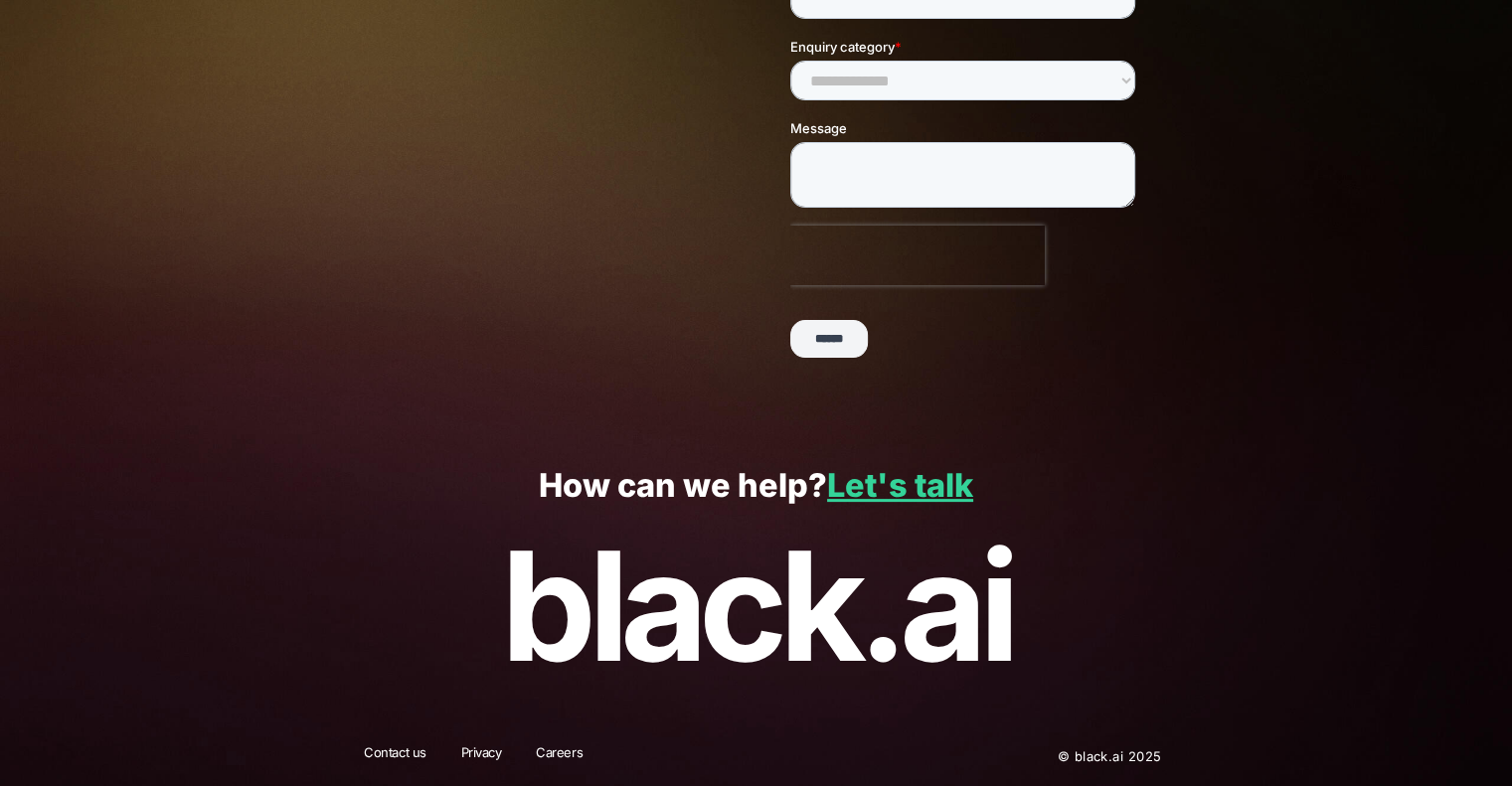 scroll, scrollTop: 0, scrollLeft: 0, axis: both 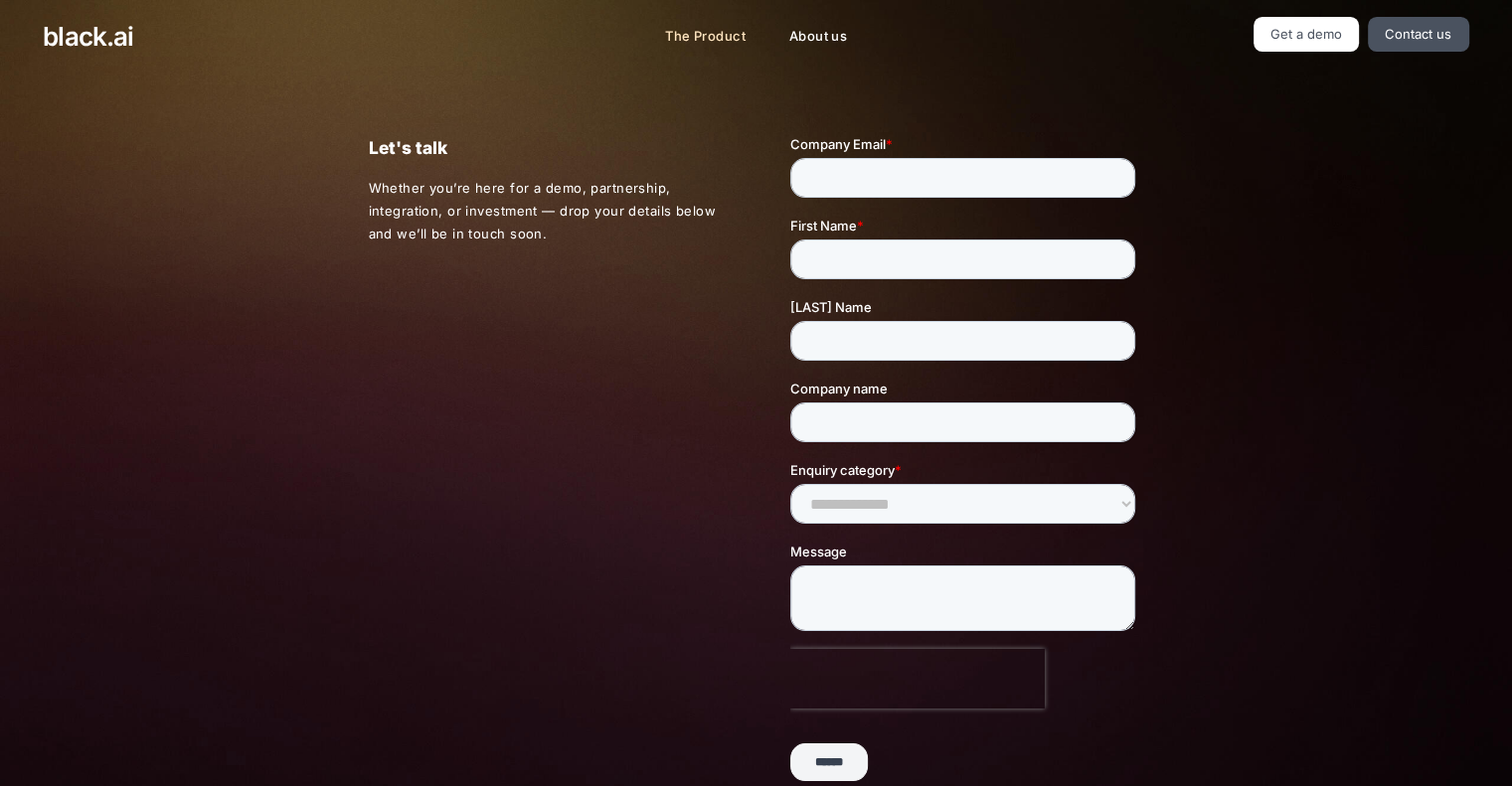 click on "The Product" at bounding box center [705, 37] 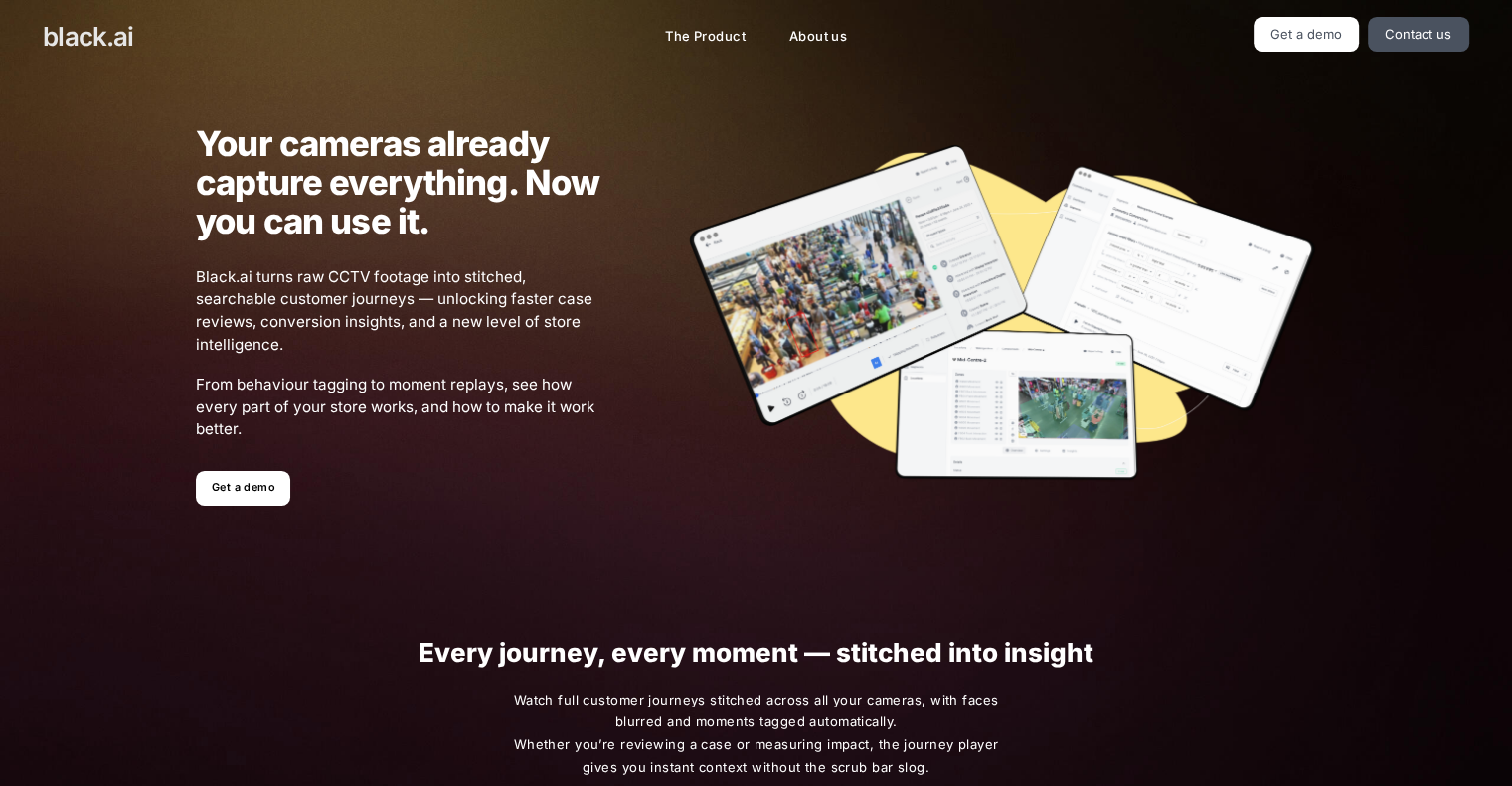 click on "[URL]" at bounding box center [87, 36] 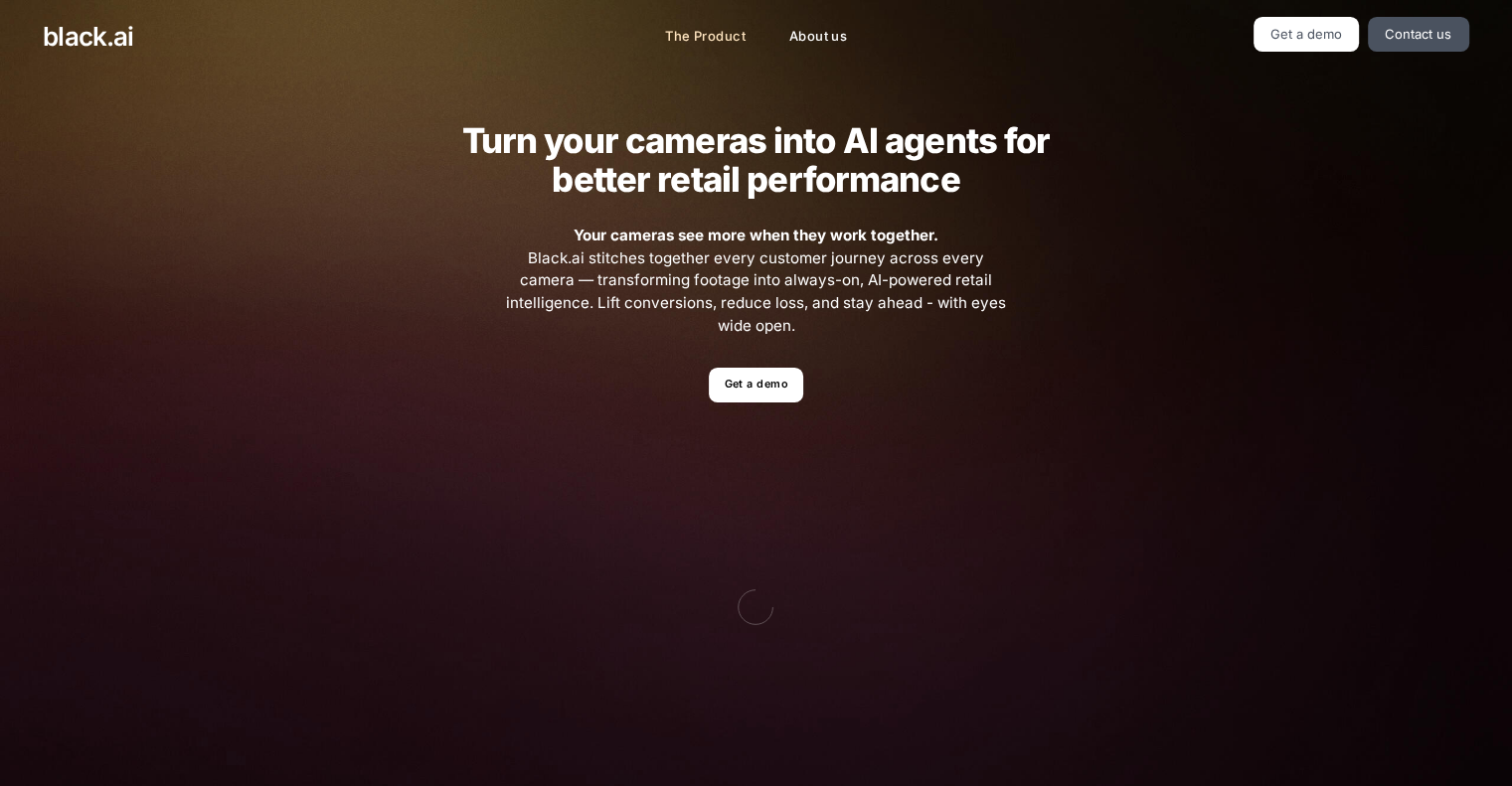 click on "The Product" at bounding box center (705, 37) 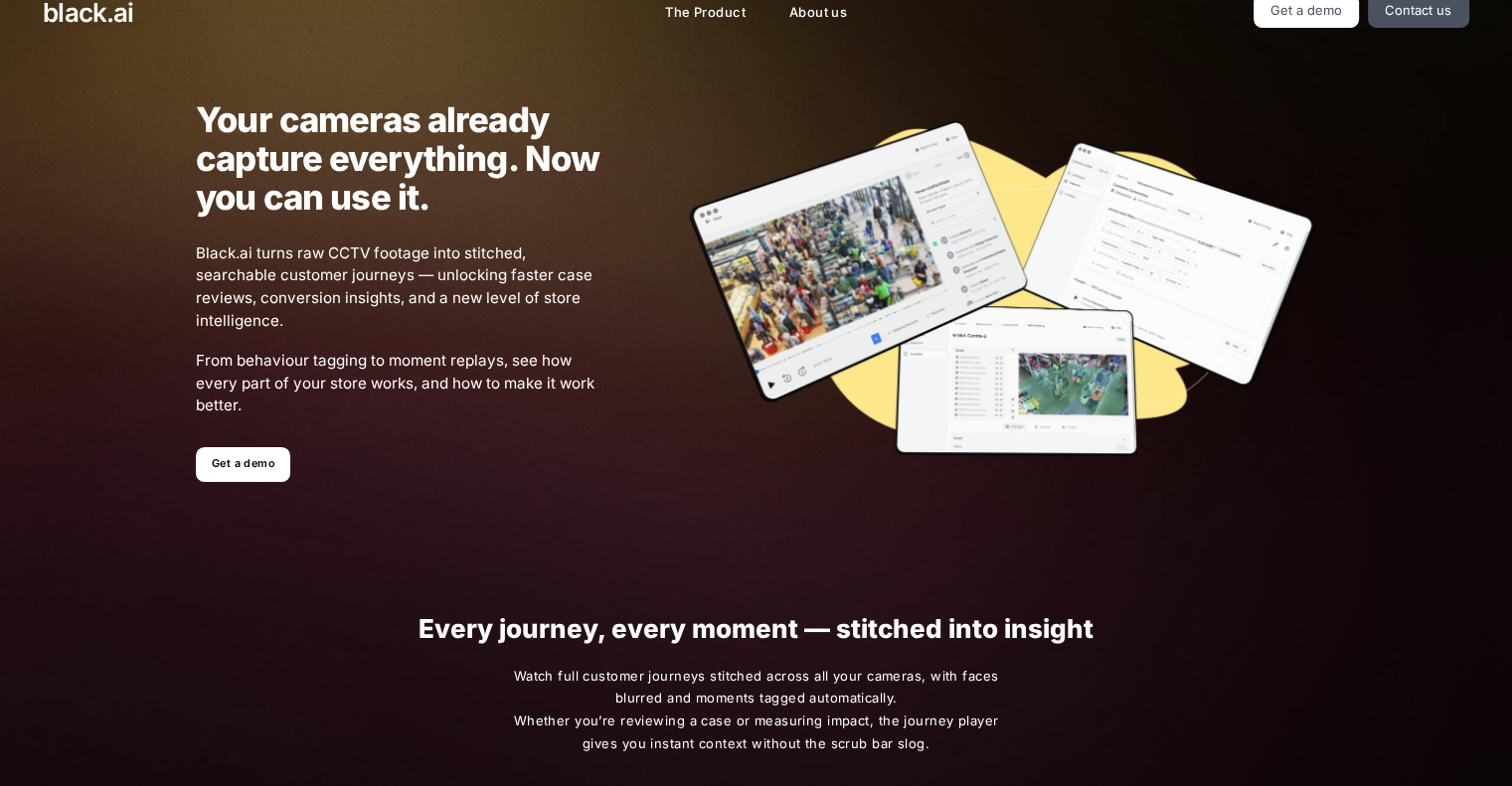 scroll, scrollTop: 0, scrollLeft: 0, axis: both 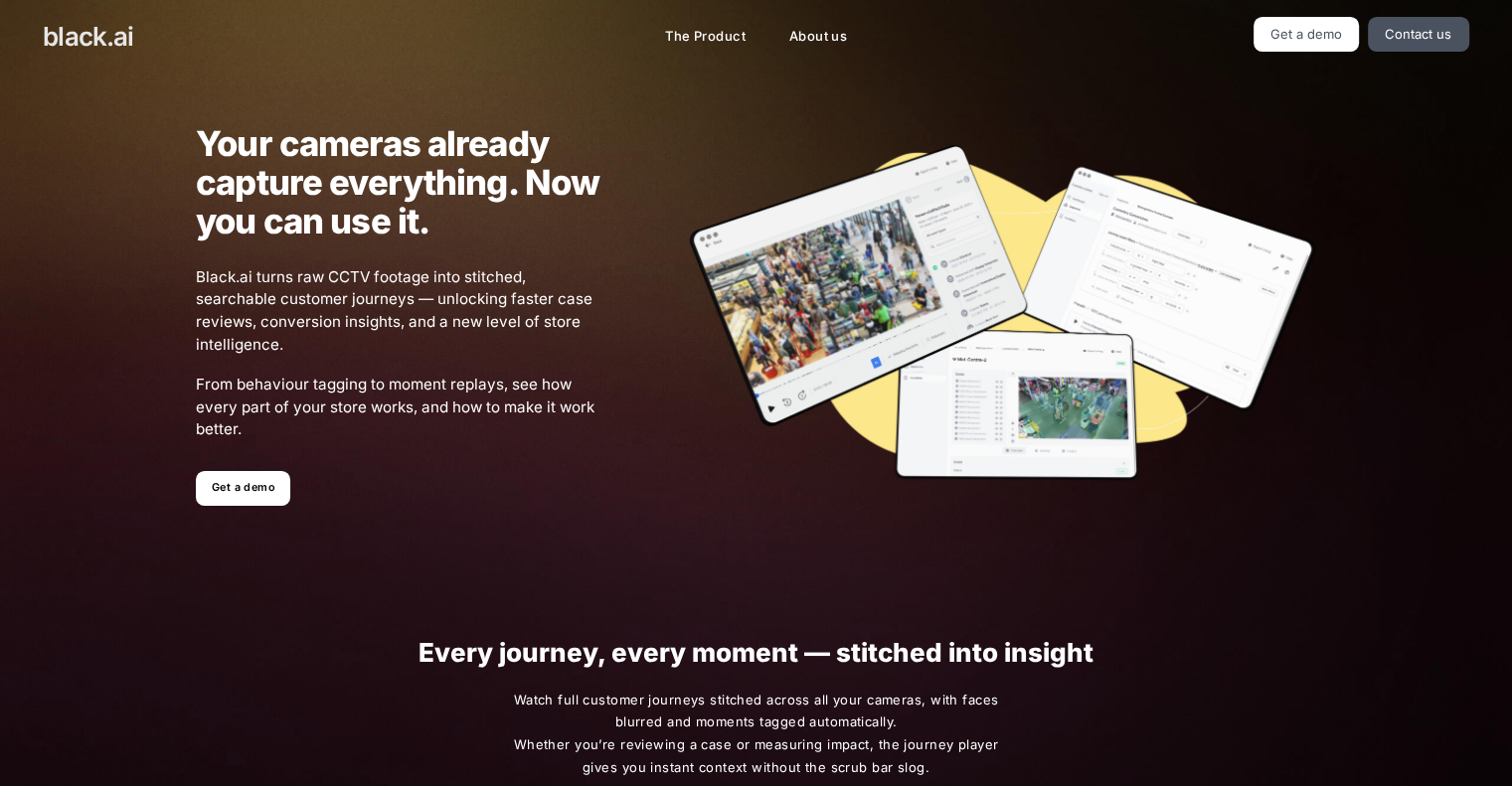 click on "[URL]" at bounding box center (87, 36) 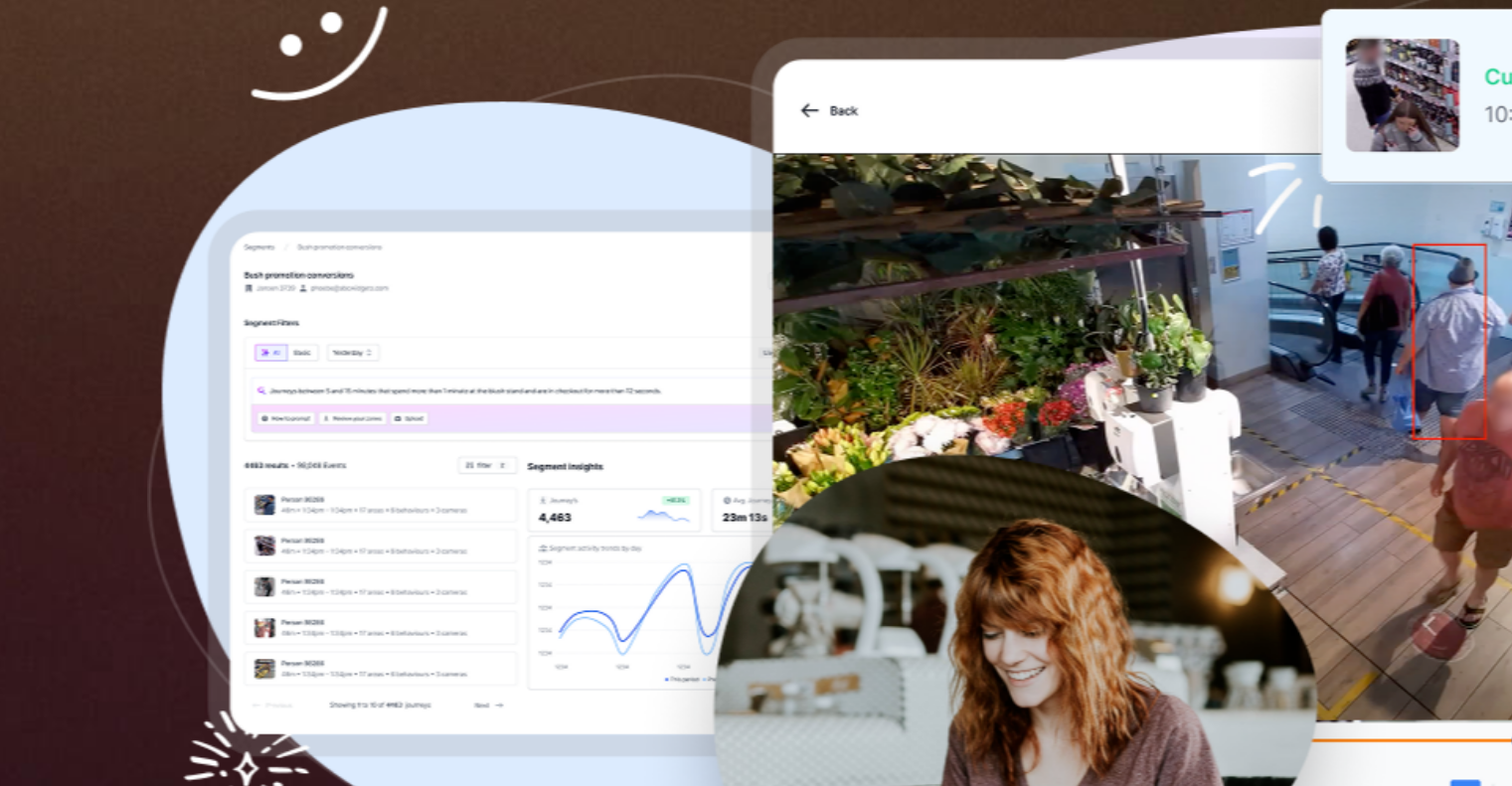scroll, scrollTop: 250, scrollLeft: 0, axis: vertical 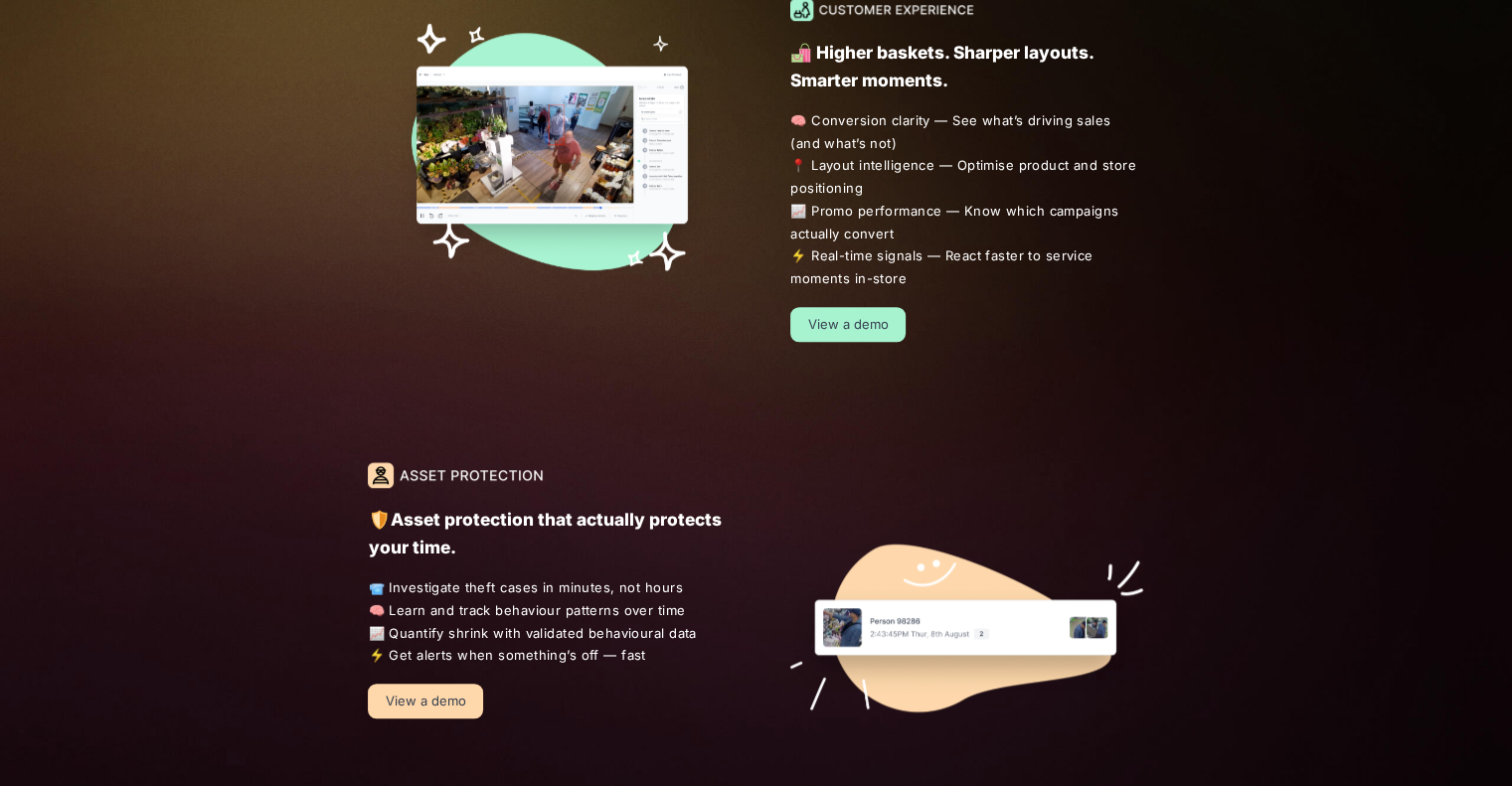 click on "View a demo" at bounding box center (848, 324) 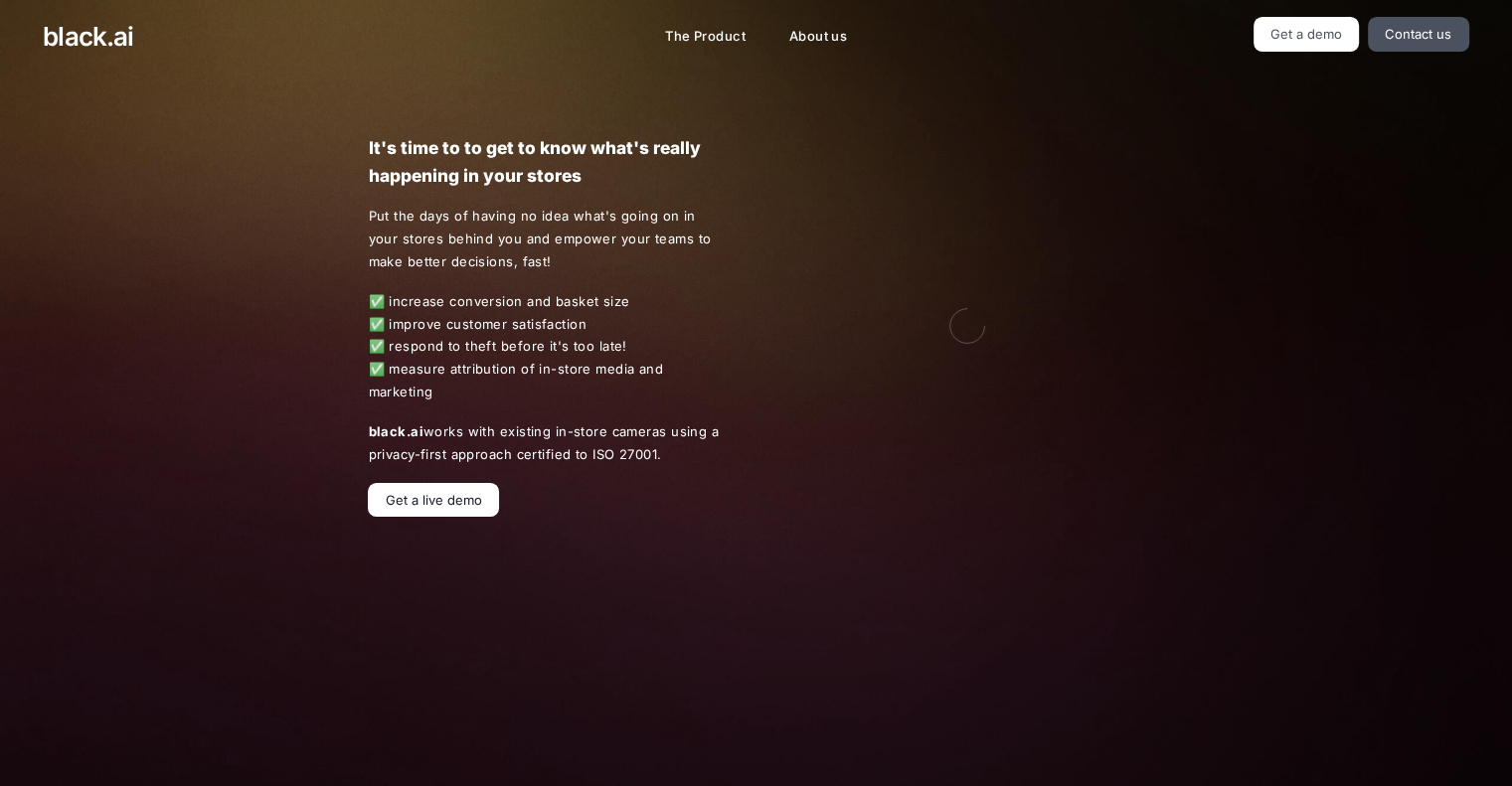 scroll, scrollTop: 0, scrollLeft: 0, axis: both 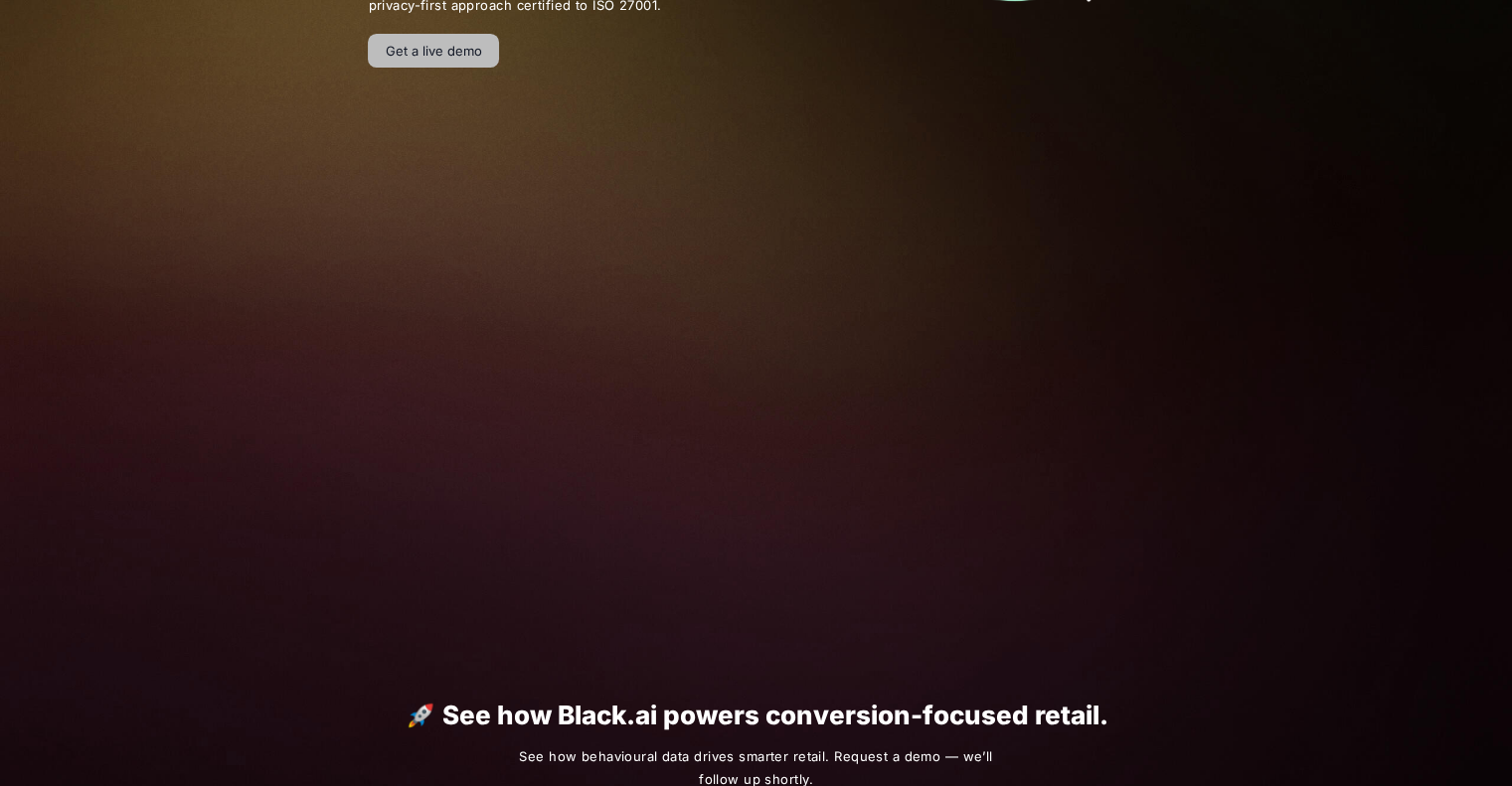 click on "Get a live demo" at bounding box center (433, 51) 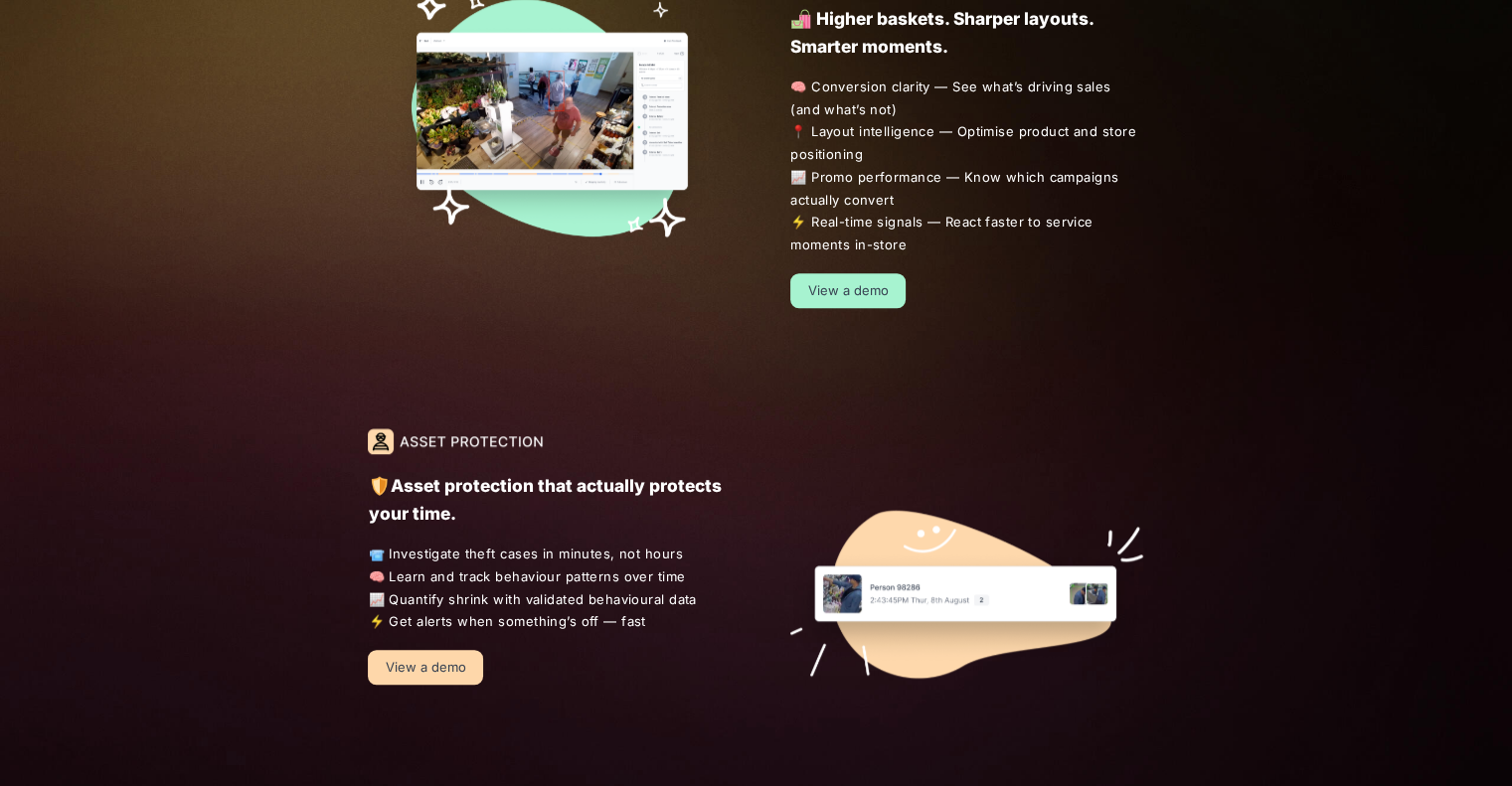 scroll, scrollTop: 1423, scrollLeft: 0, axis: vertical 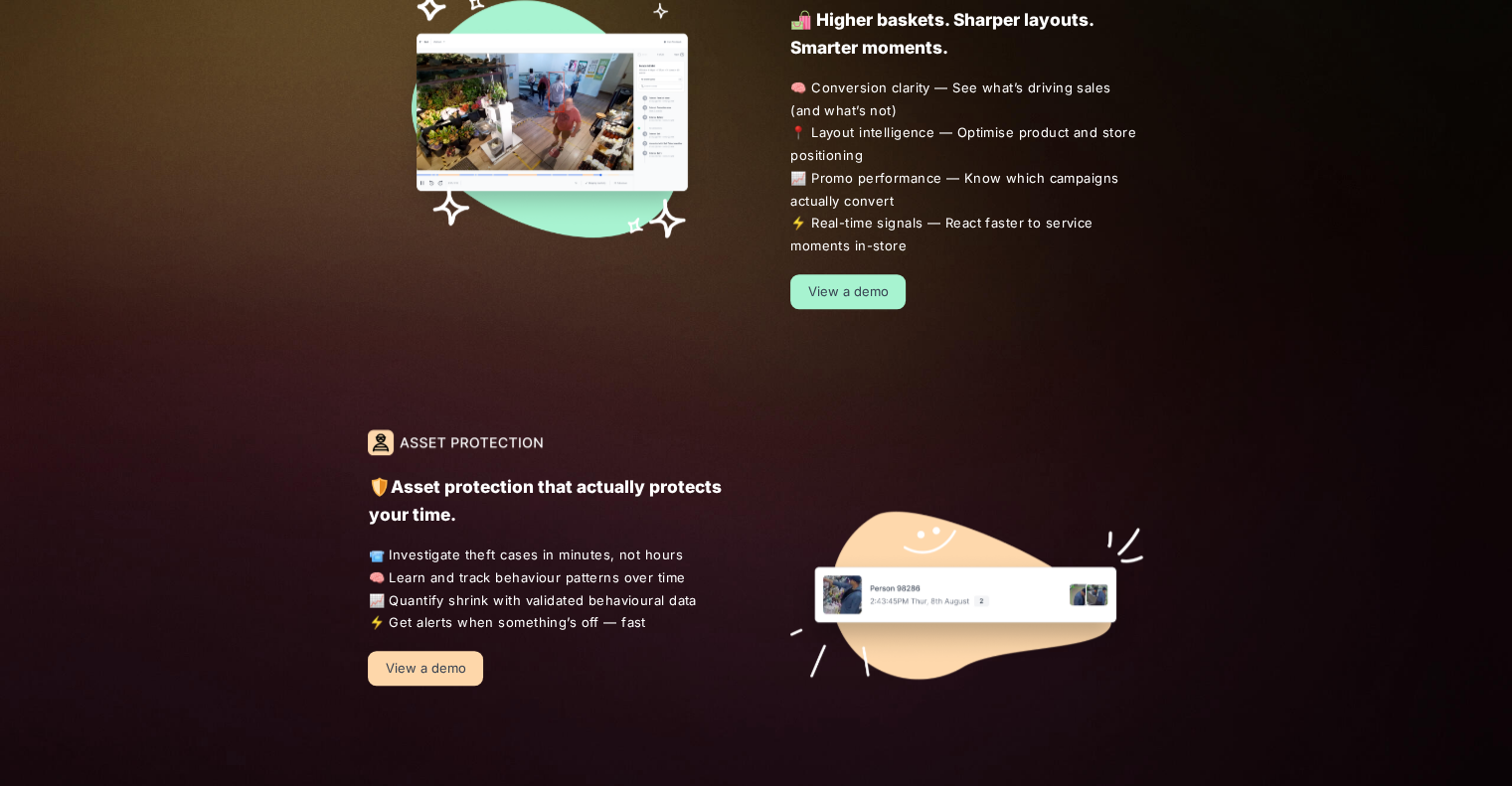 click on "View a demo" at bounding box center [425, 668] 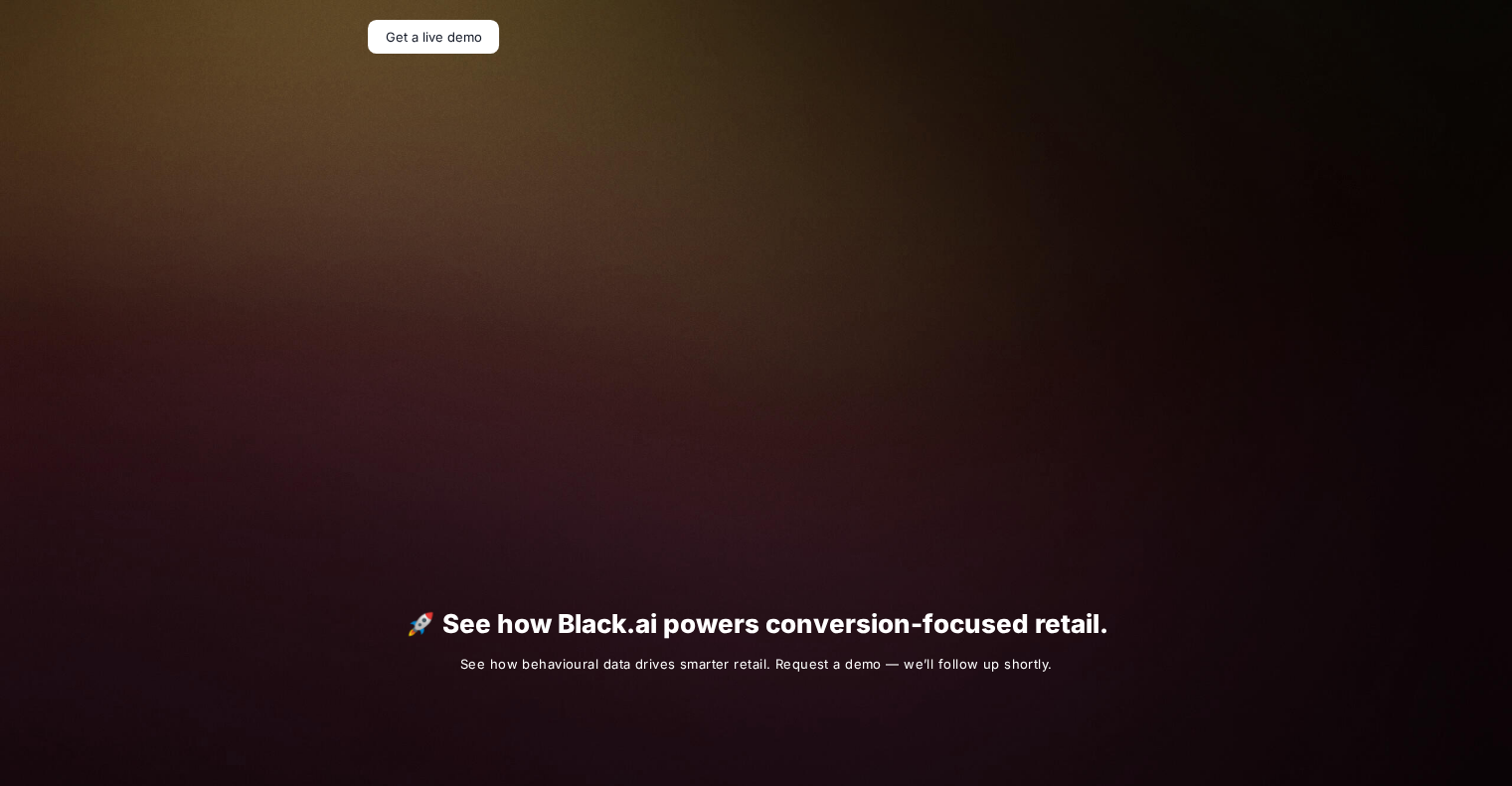 scroll, scrollTop: 0, scrollLeft: 0, axis: both 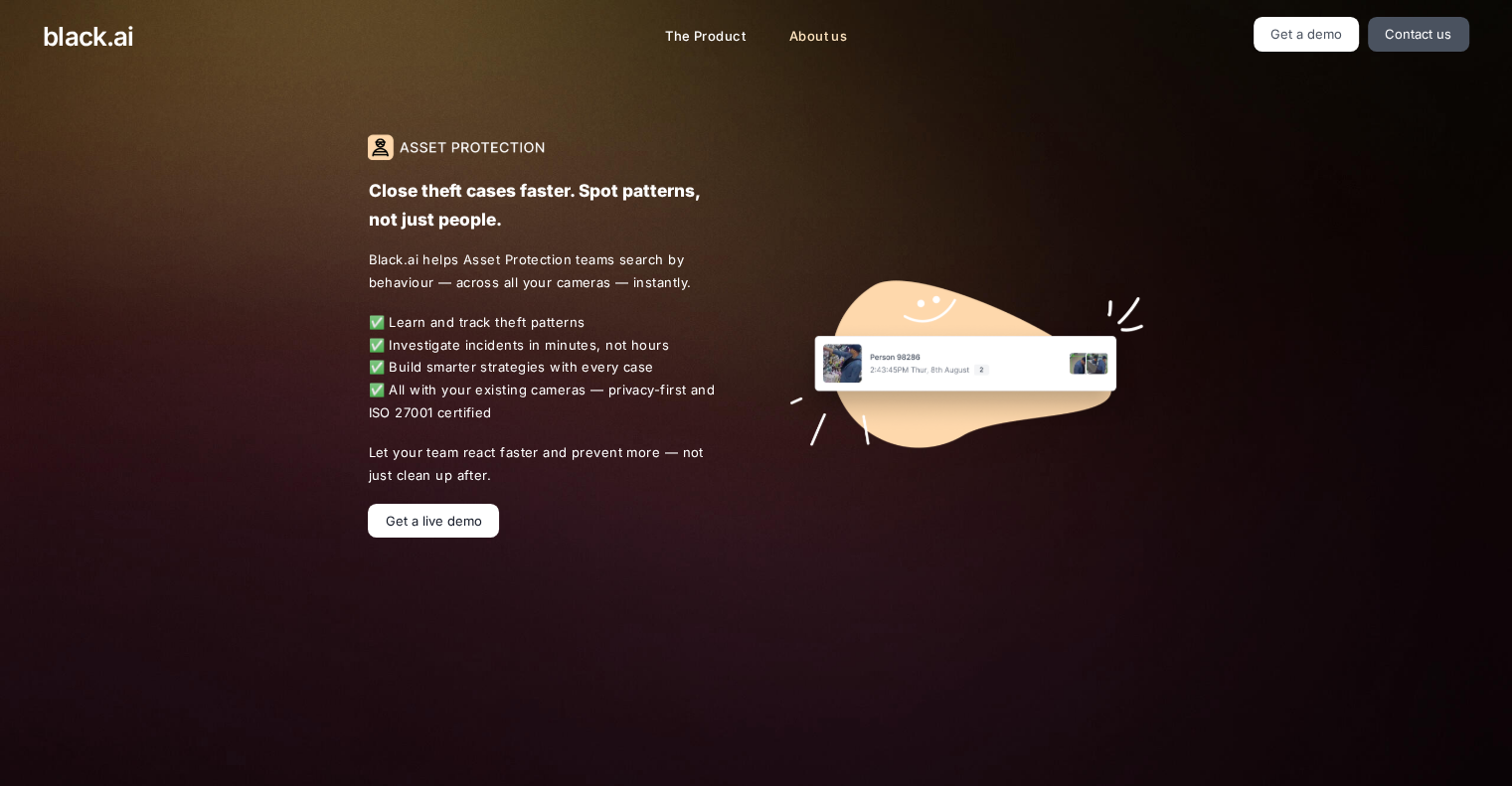 click on "About us" at bounding box center [818, 37] 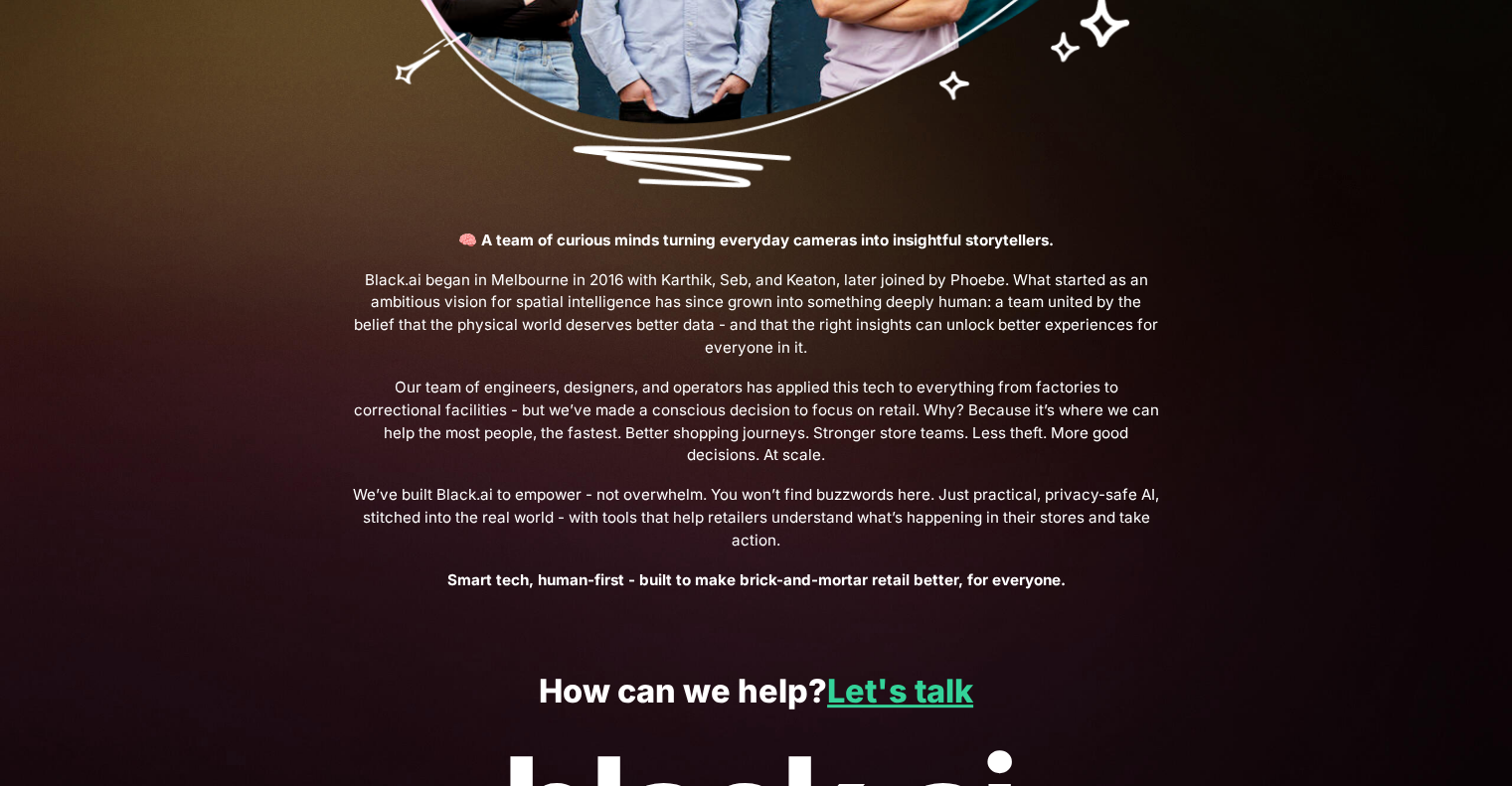 scroll, scrollTop: 0, scrollLeft: 0, axis: both 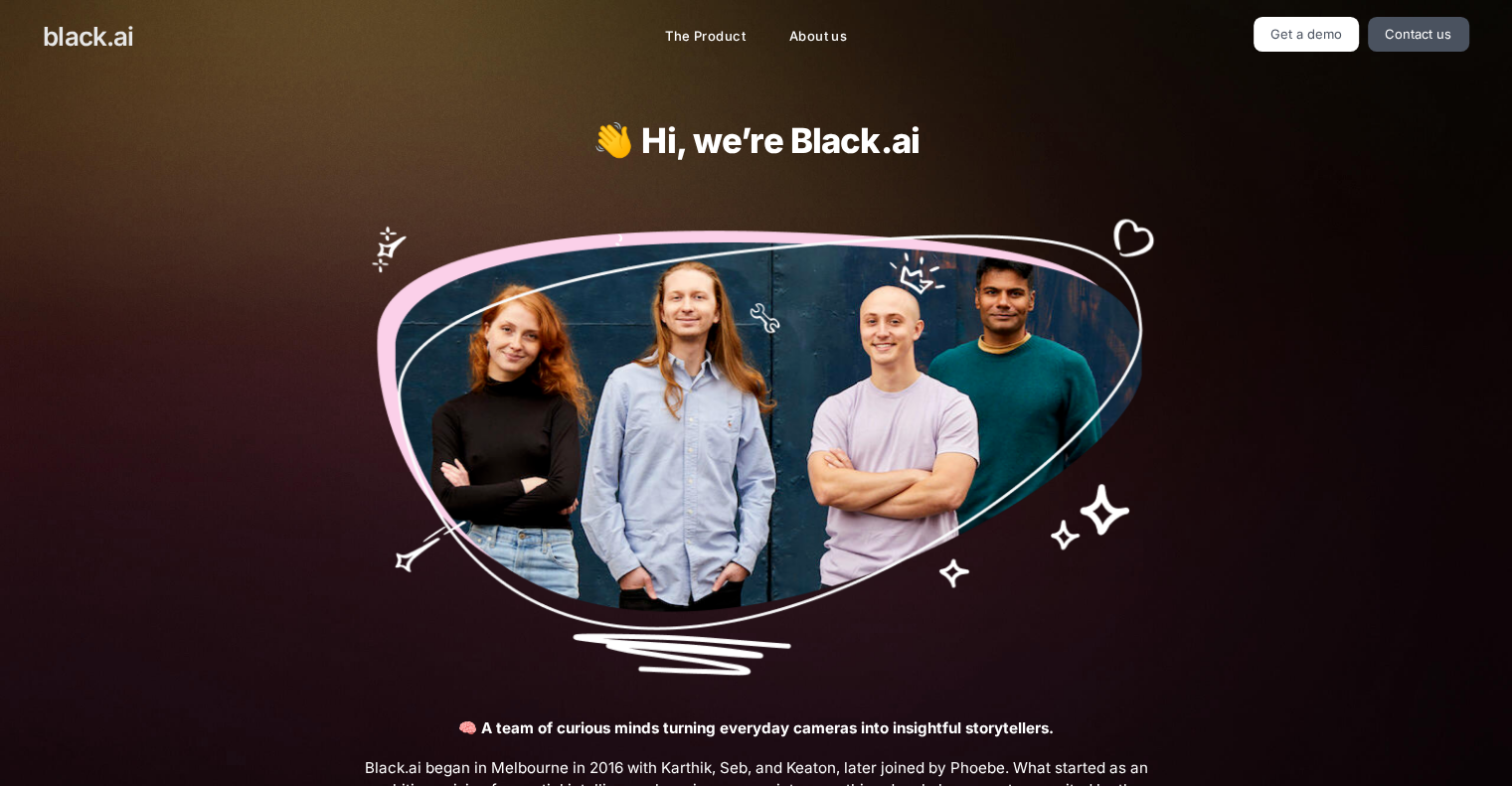 click on "[URL]" at bounding box center (87, 36) 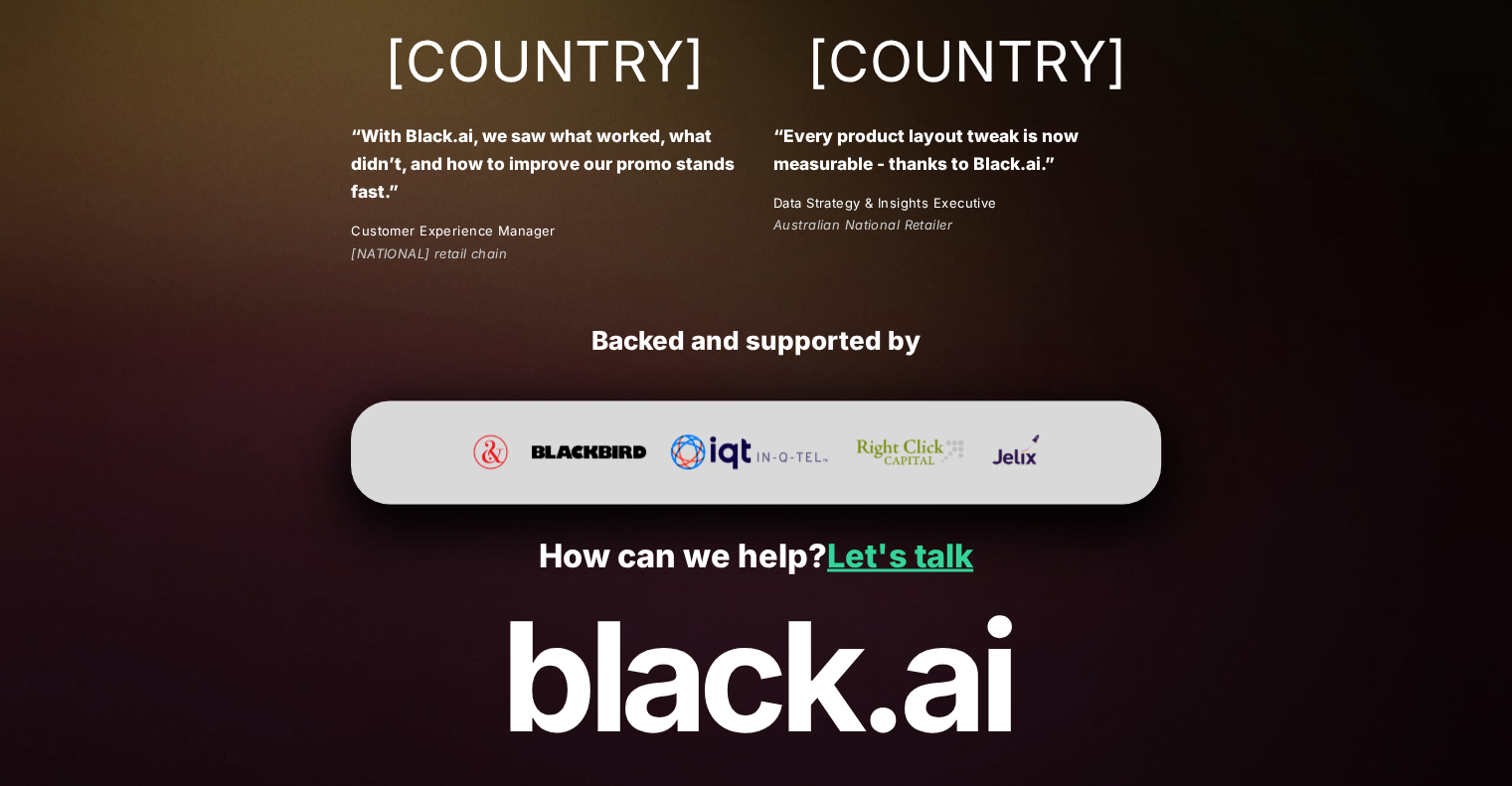 scroll, scrollTop: 3267, scrollLeft: 0, axis: vertical 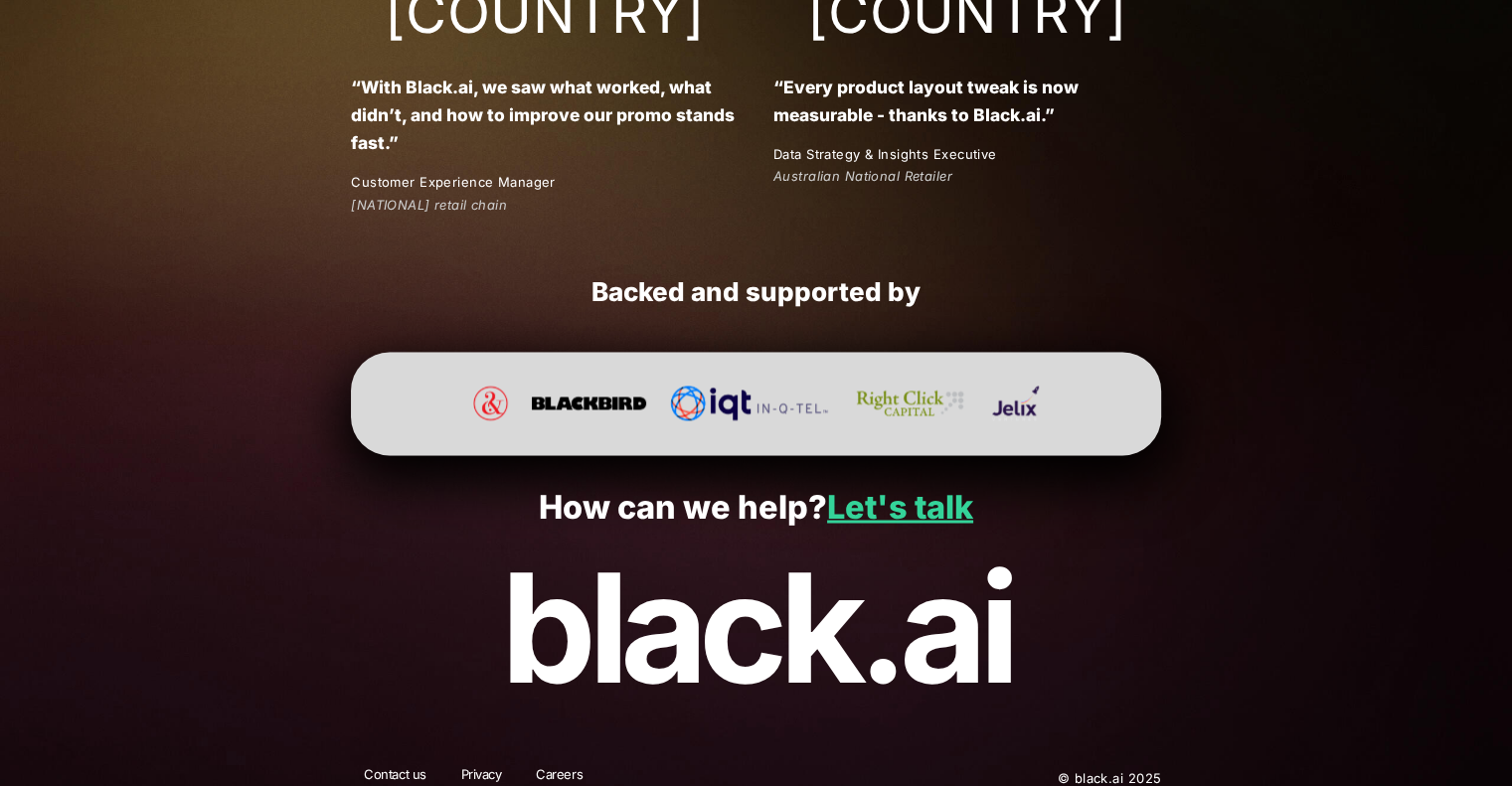 click on "Privacy" at bounding box center (480, 777) 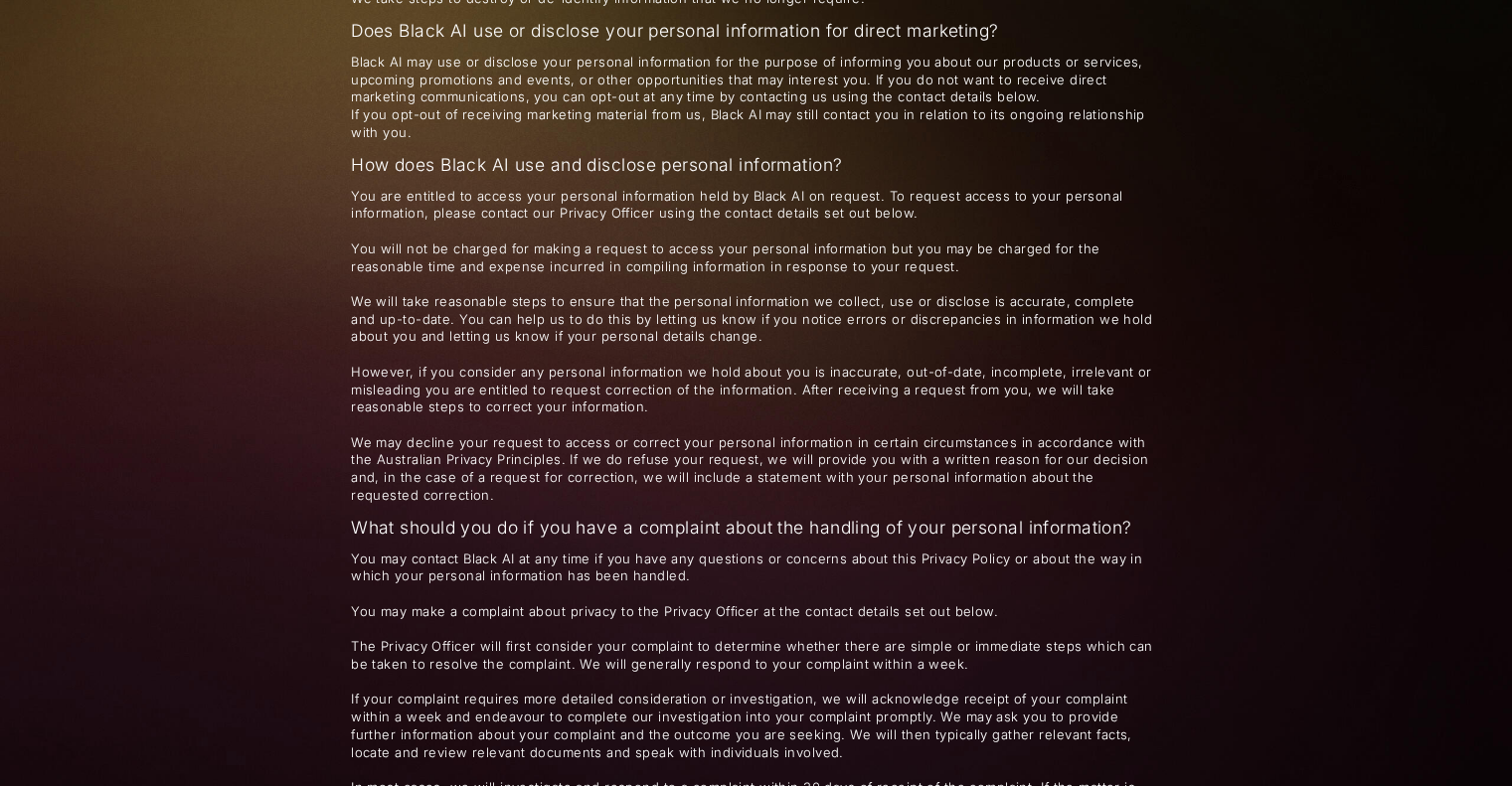 scroll, scrollTop: 3084, scrollLeft: 0, axis: vertical 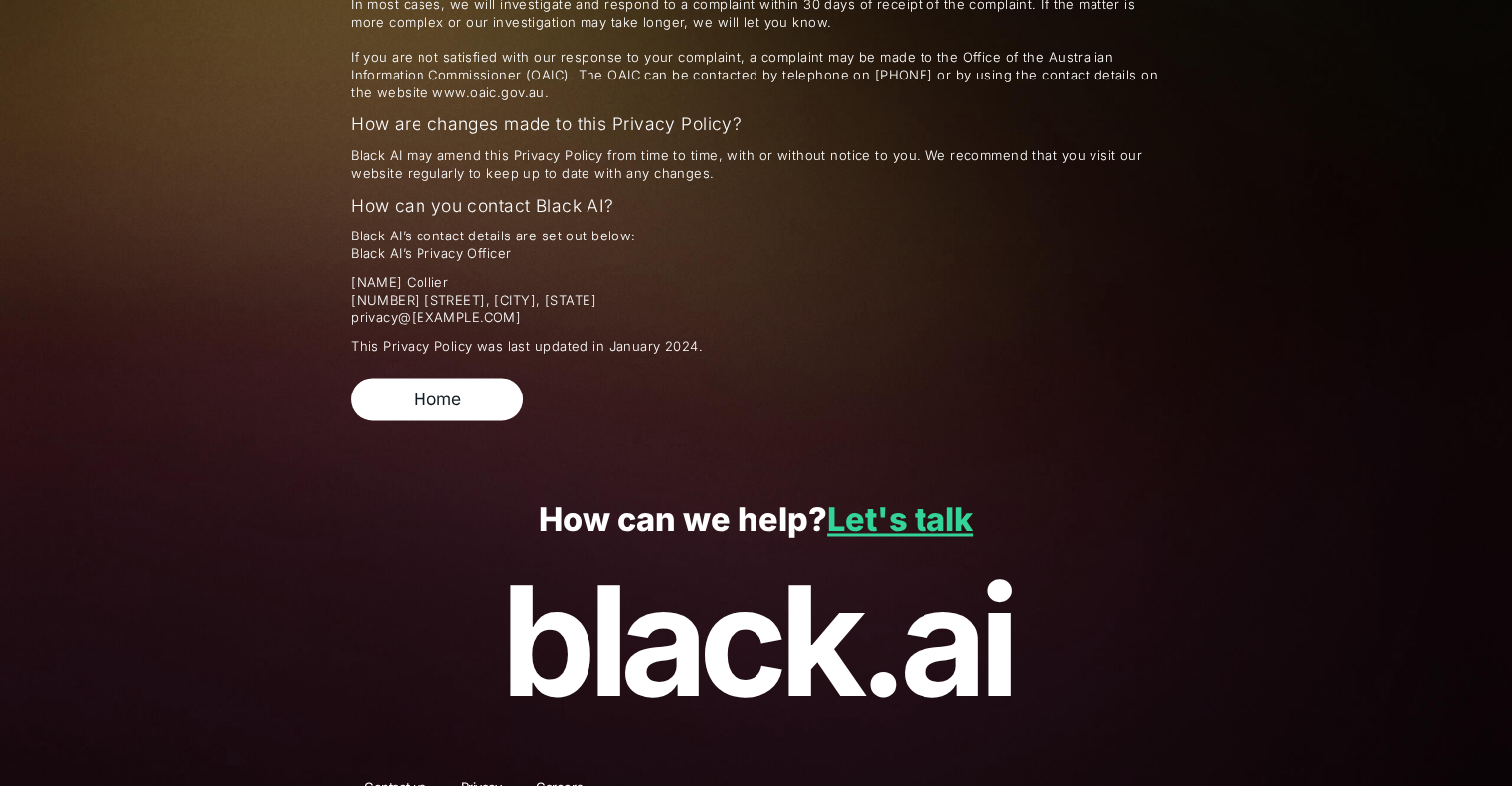 click on "Careers" at bounding box center [559, 790] 